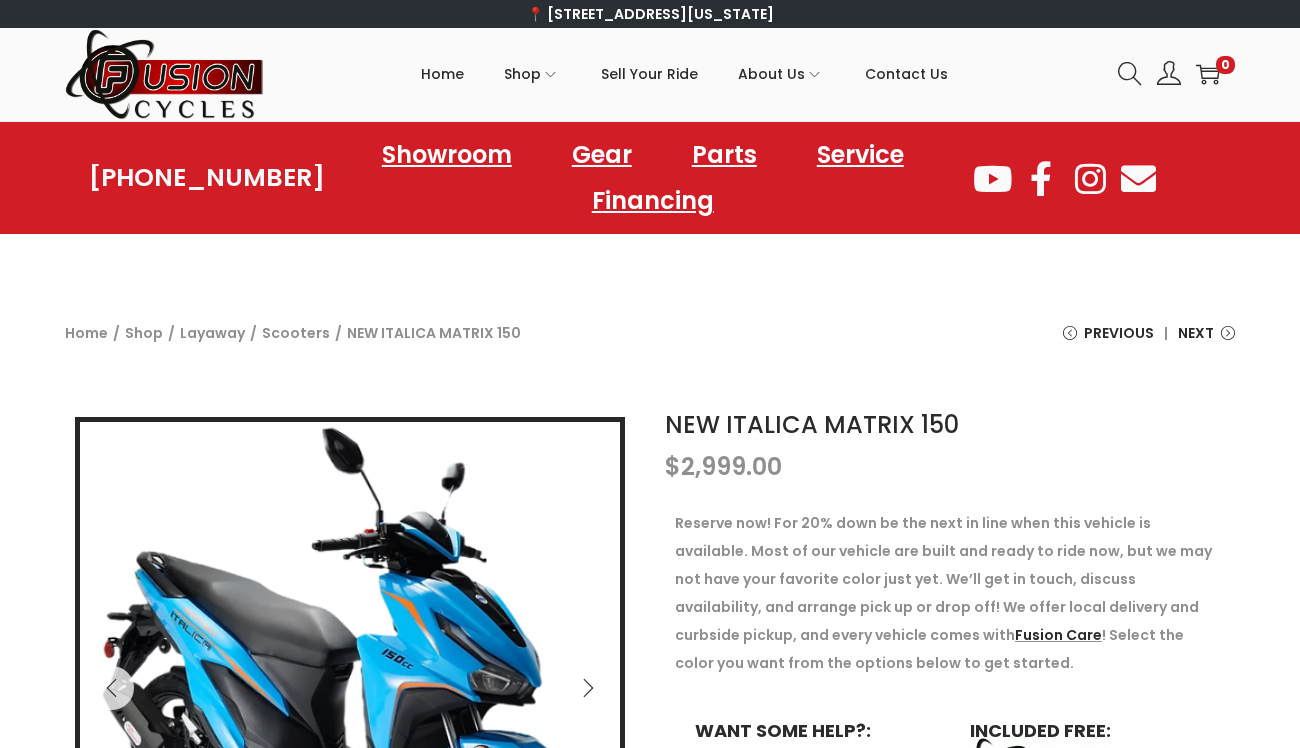 scroll, scrollTop: 0, scrollLeft: 0, axis: both 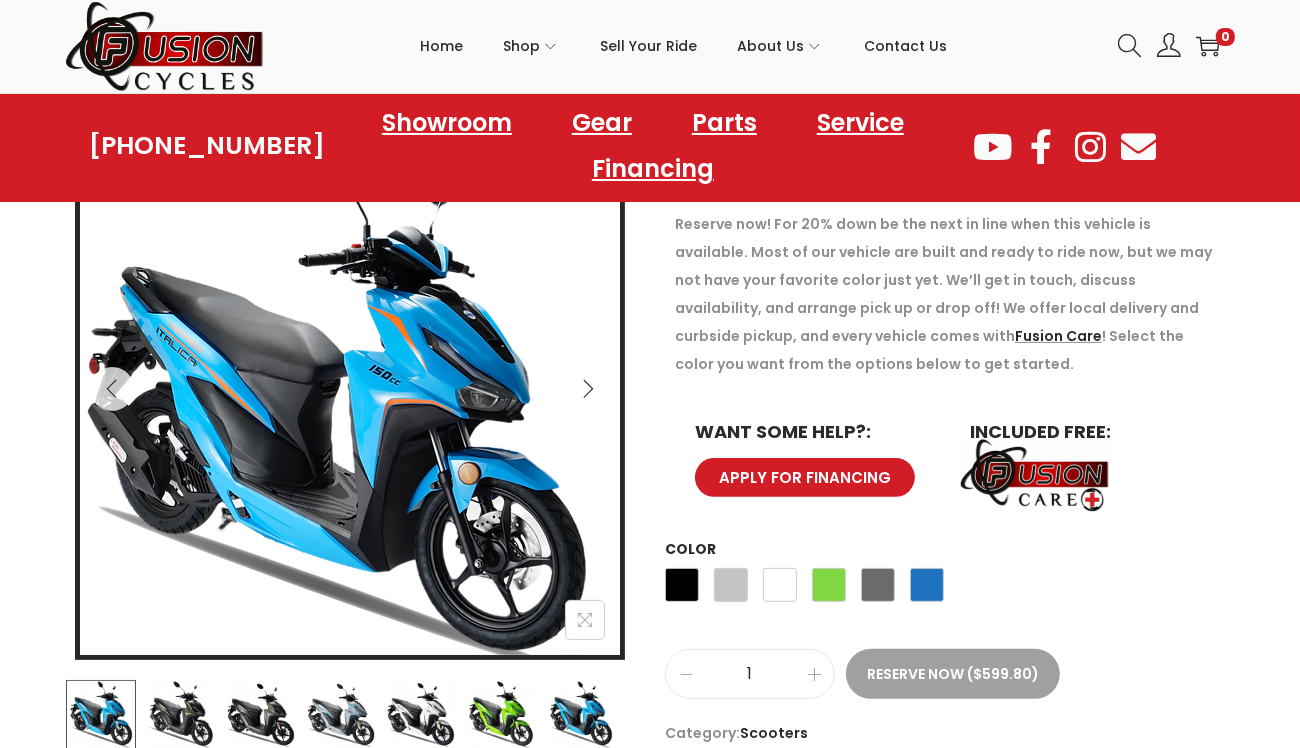 click at bounding box center (352, 396) 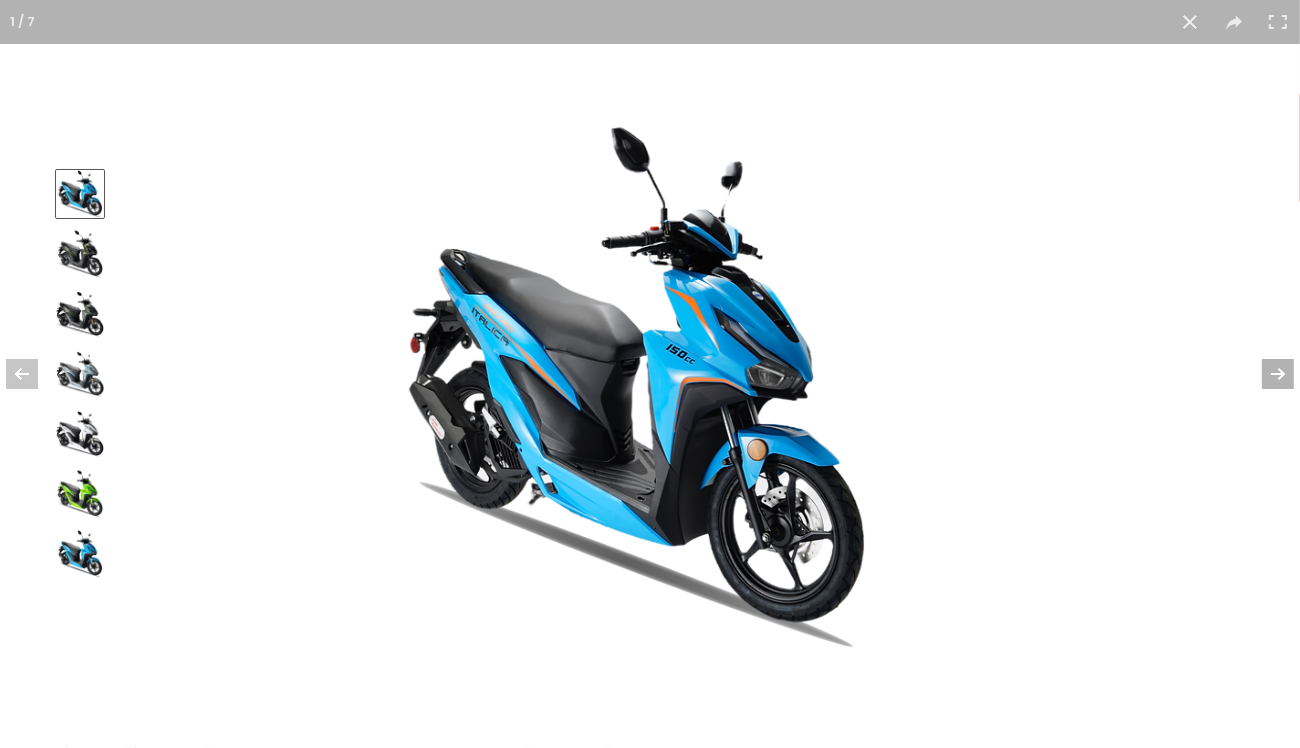 click at bounding box center [1265, 374] 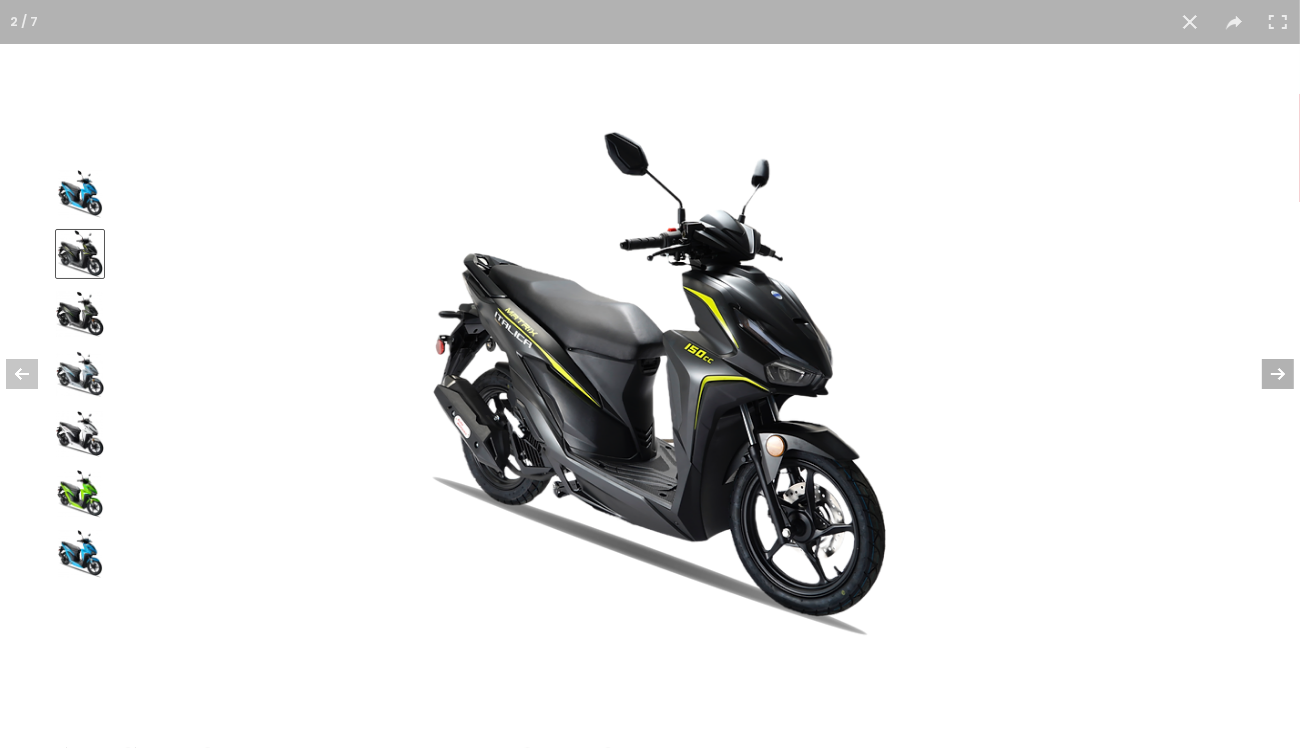 click at bounding box center [1265, 374] 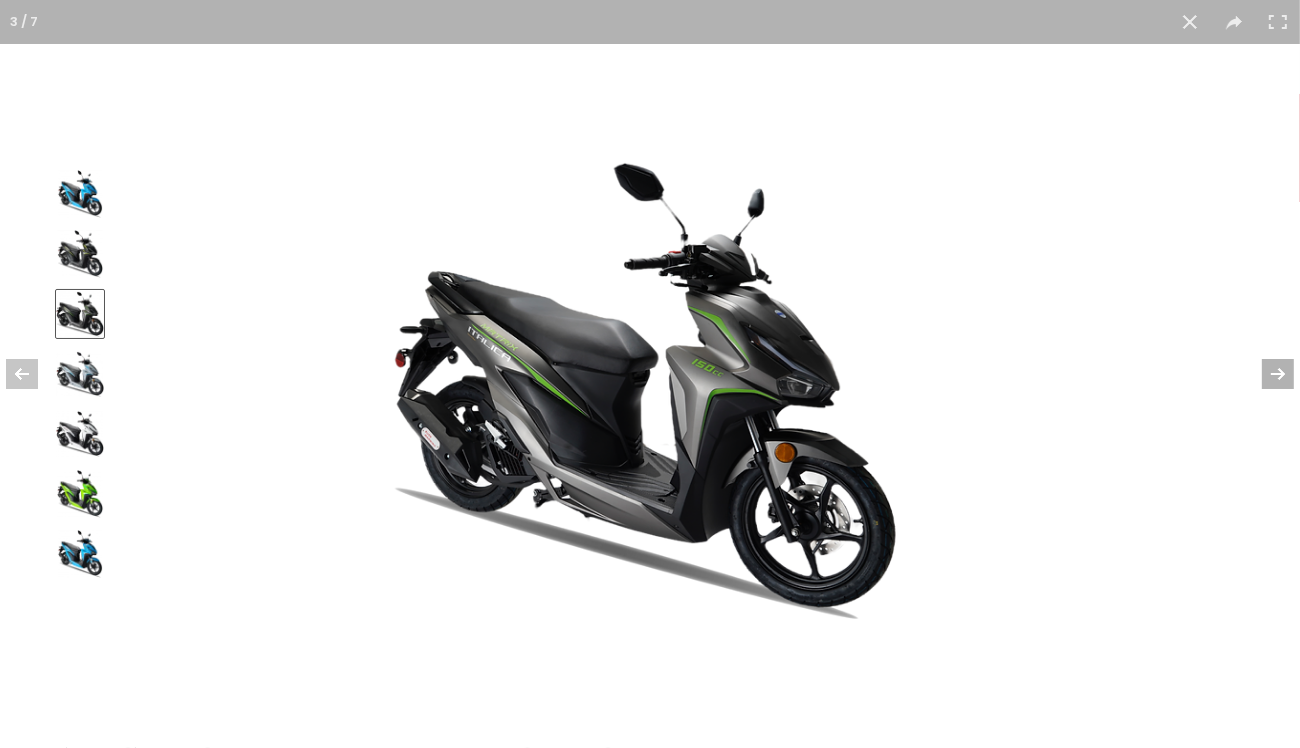 click at bounding box center (1265, 374) 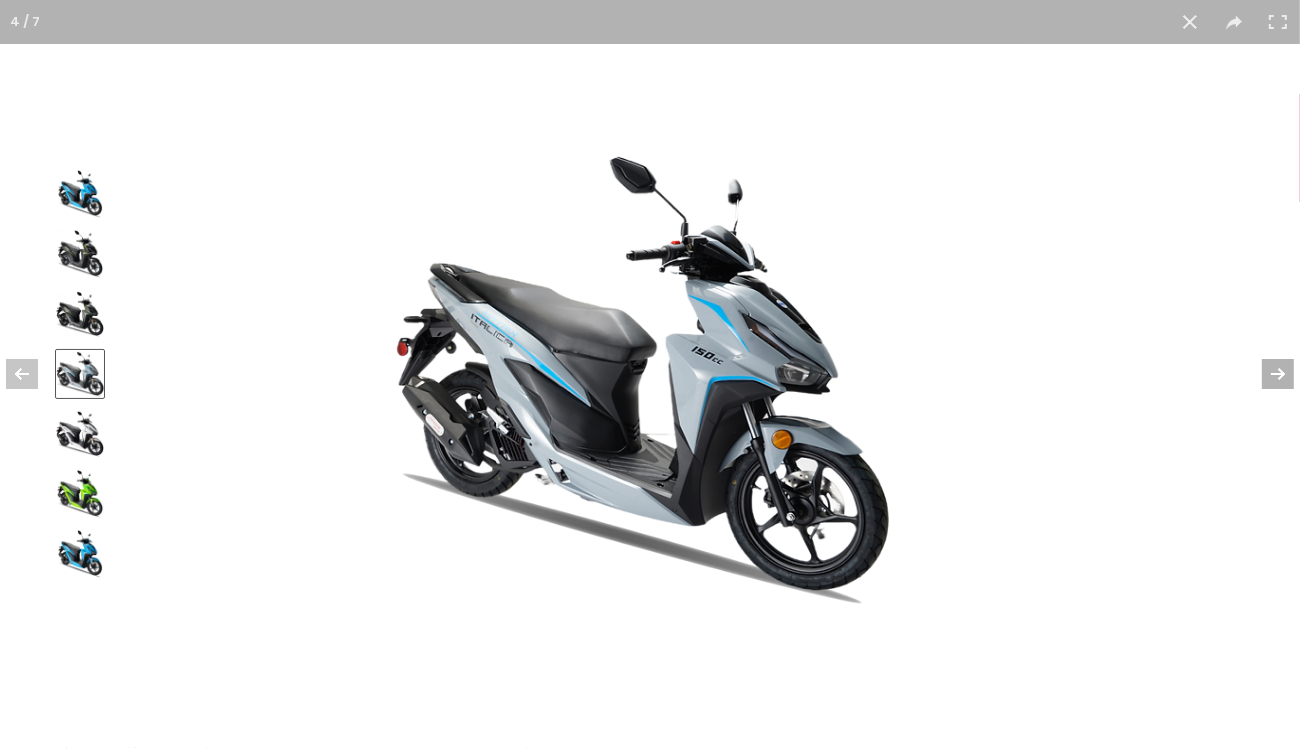 click at bounding box center [1265, 374] 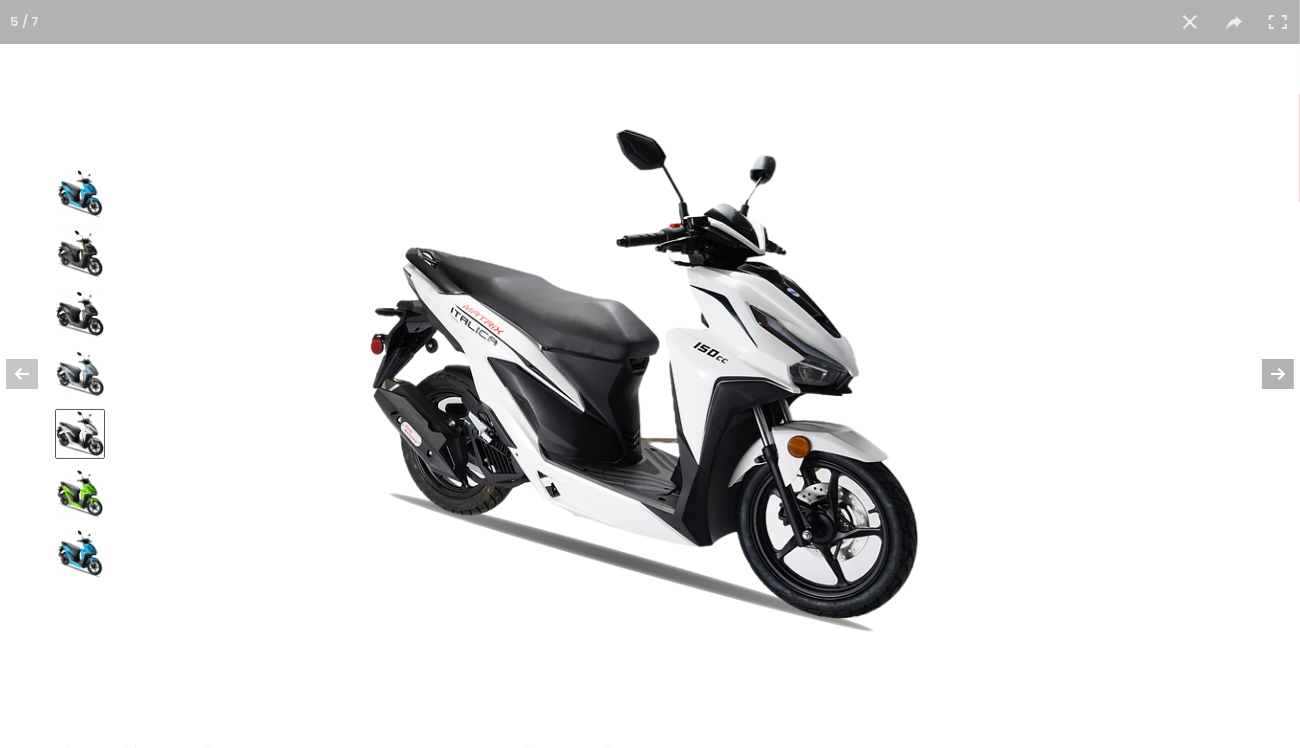 click at bounding box center (1265, 374) 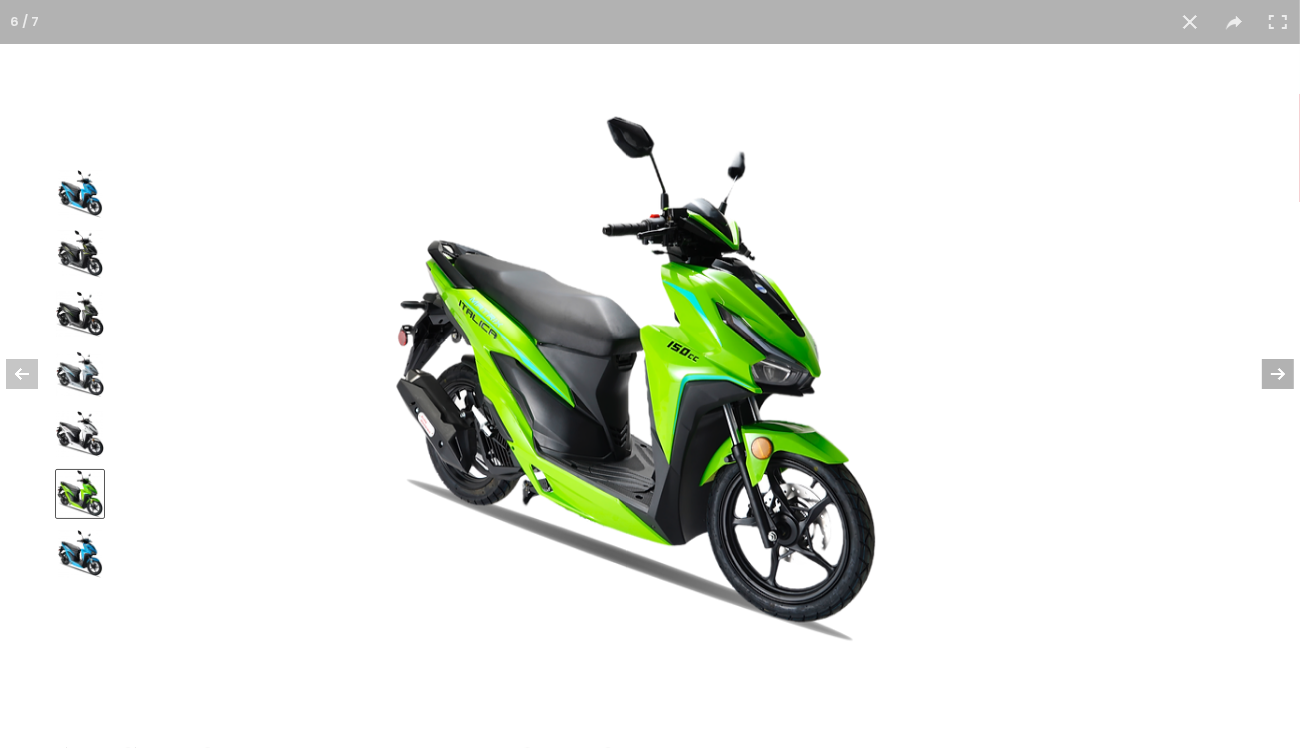 click at bounding box center (1265, 374) 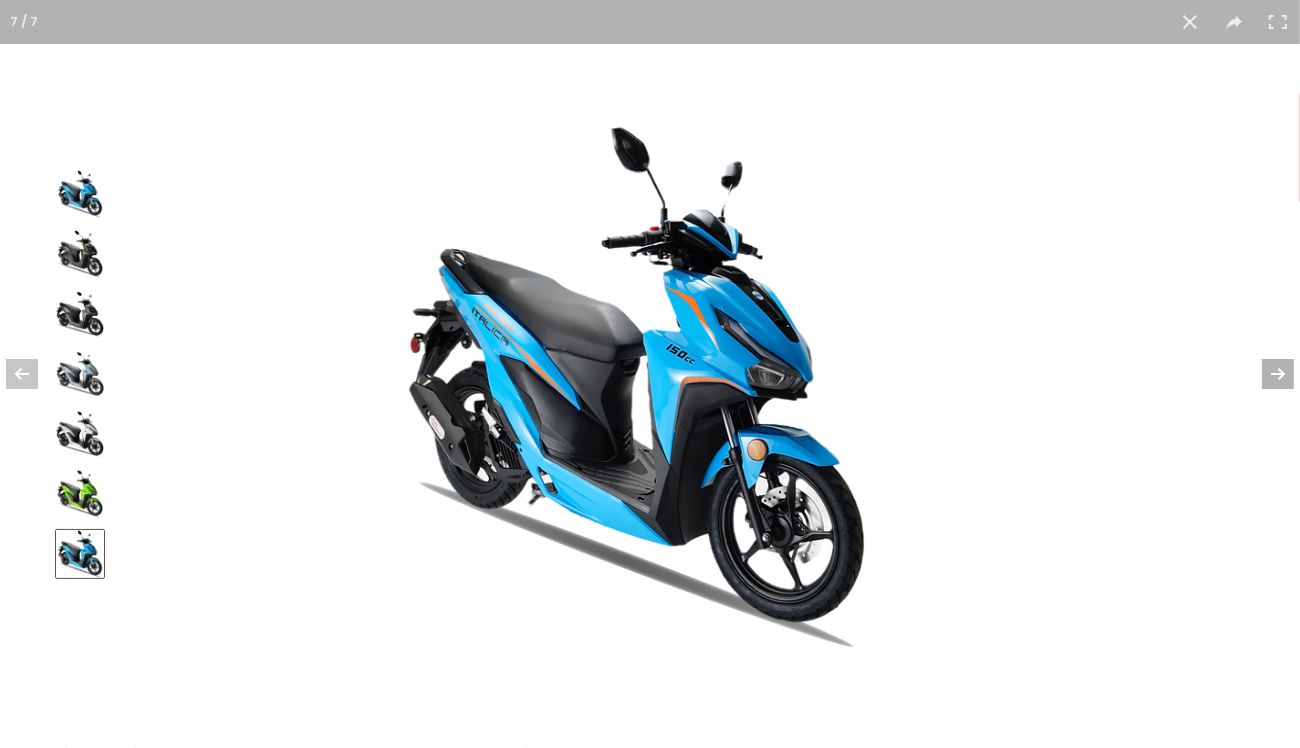 click at bounding box center (1265, 374) 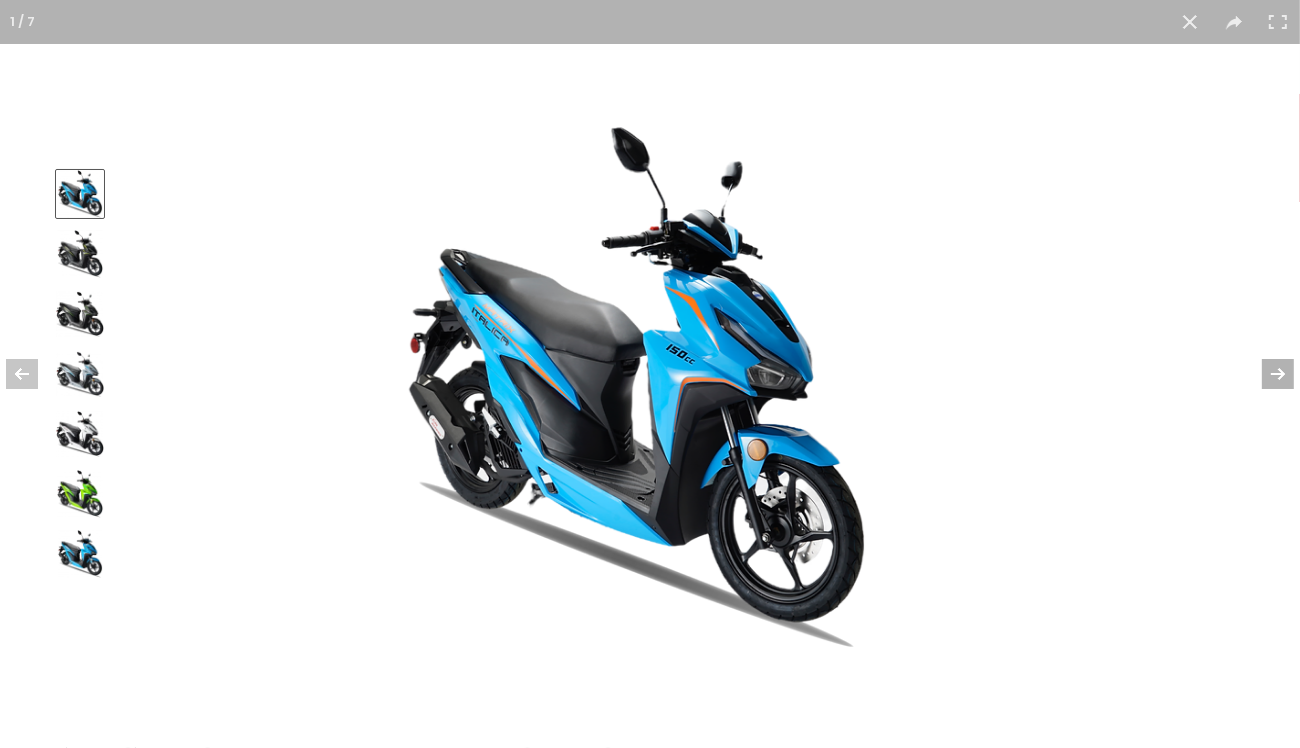click at bounding box center (1265, 374) 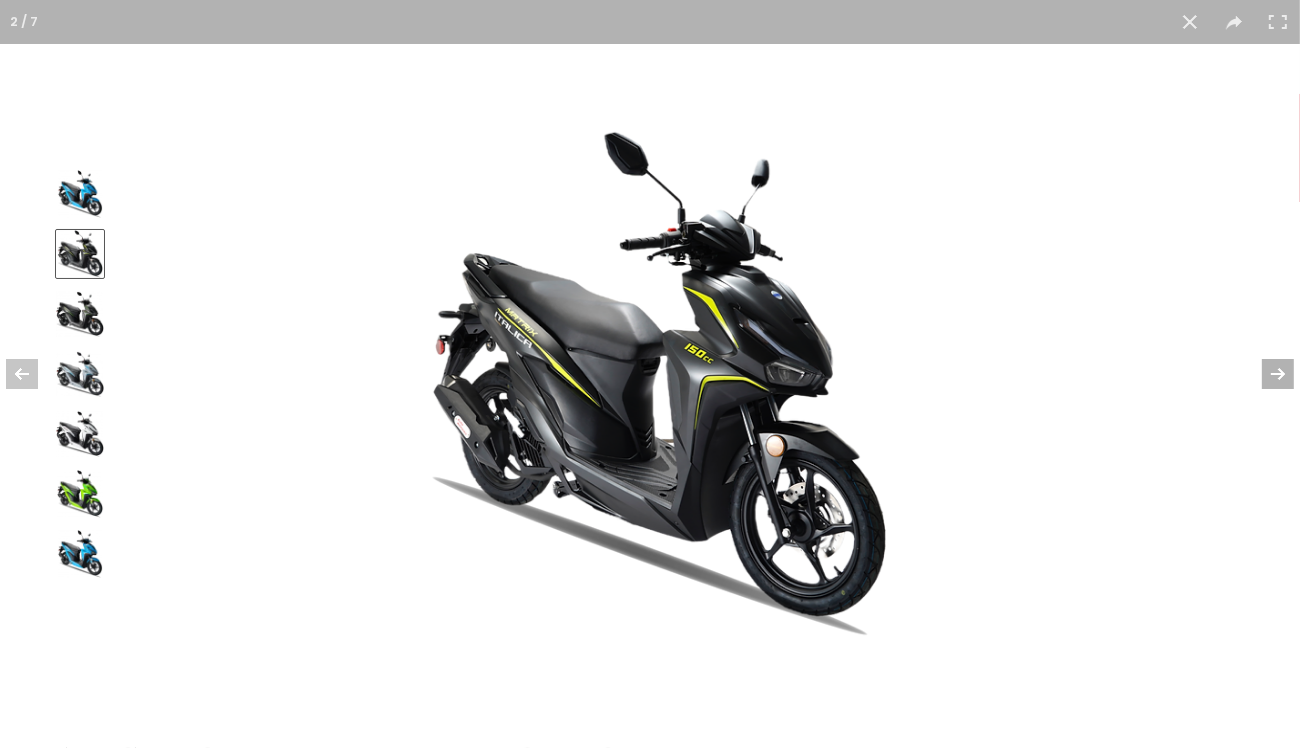 click at bounding box center (1265, 374) 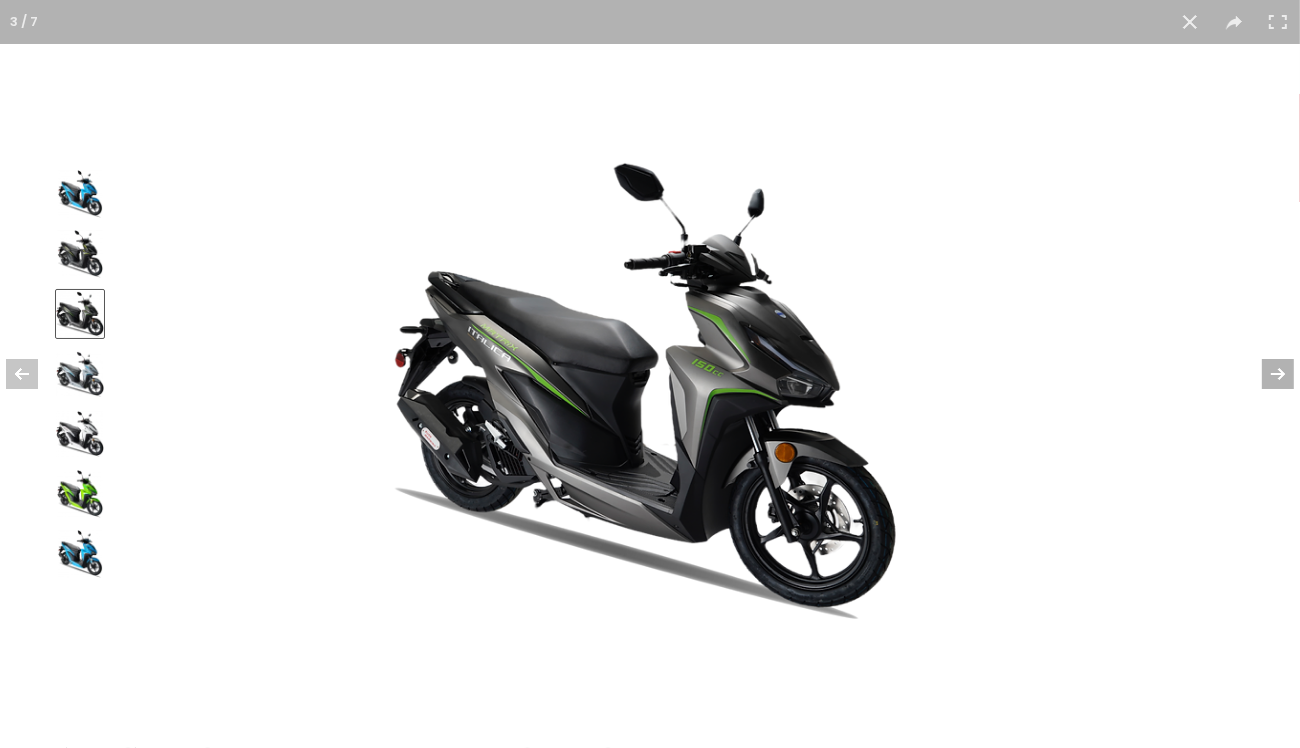 click at bounding box center [1265, 374] 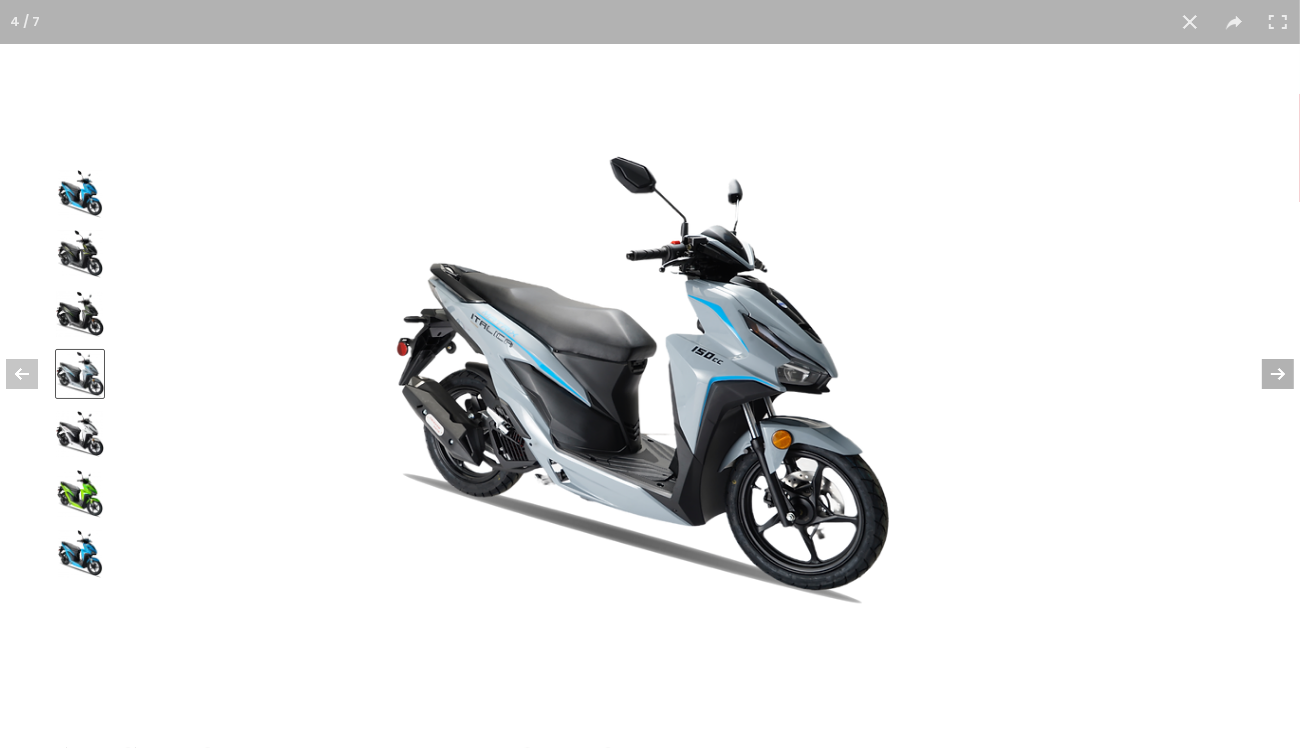 click at bounding box center [1265, 374] 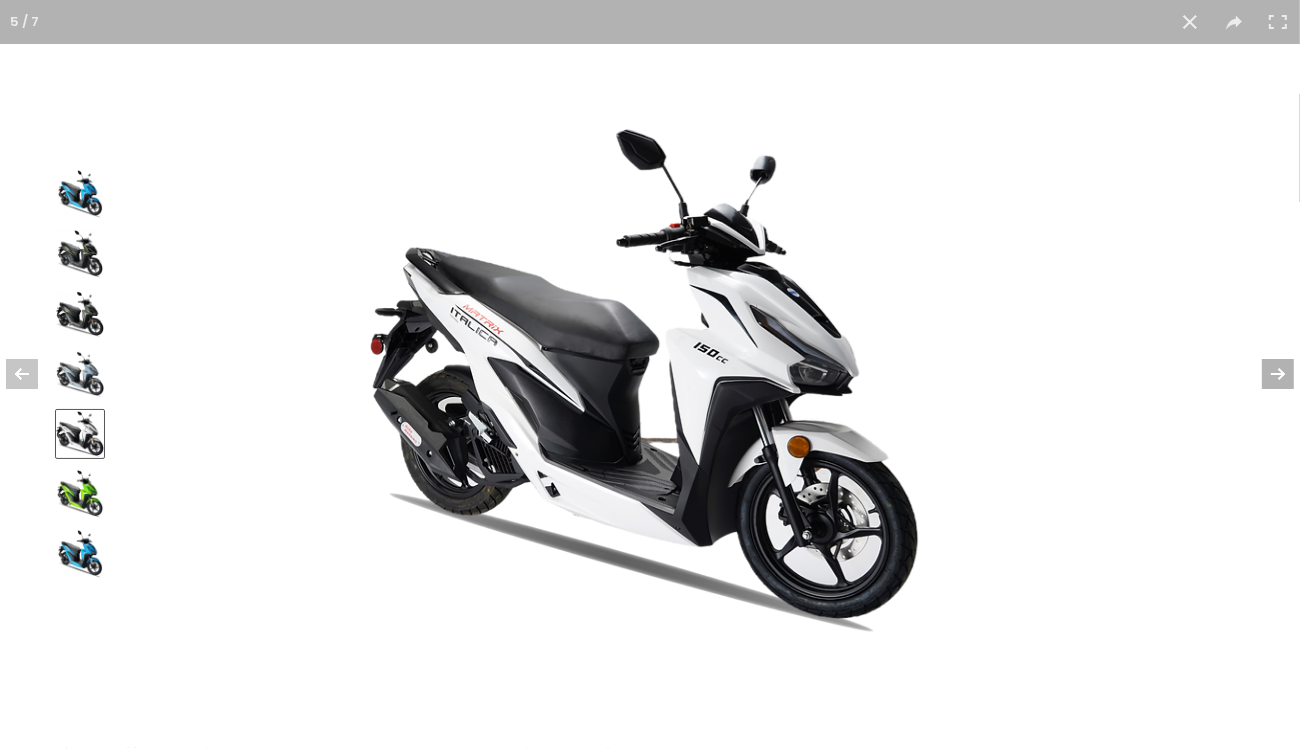 click at bounding box center [1265, 374] 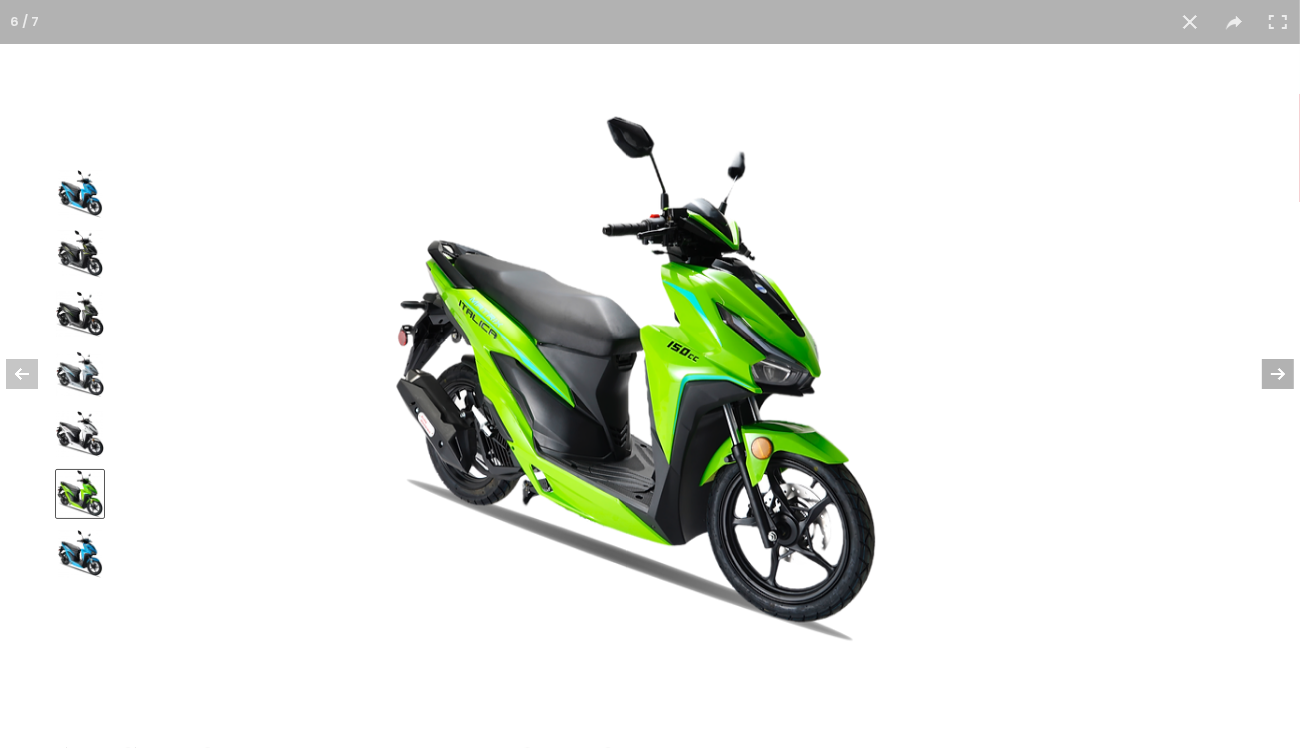 click at bounding box center [1265, 374] 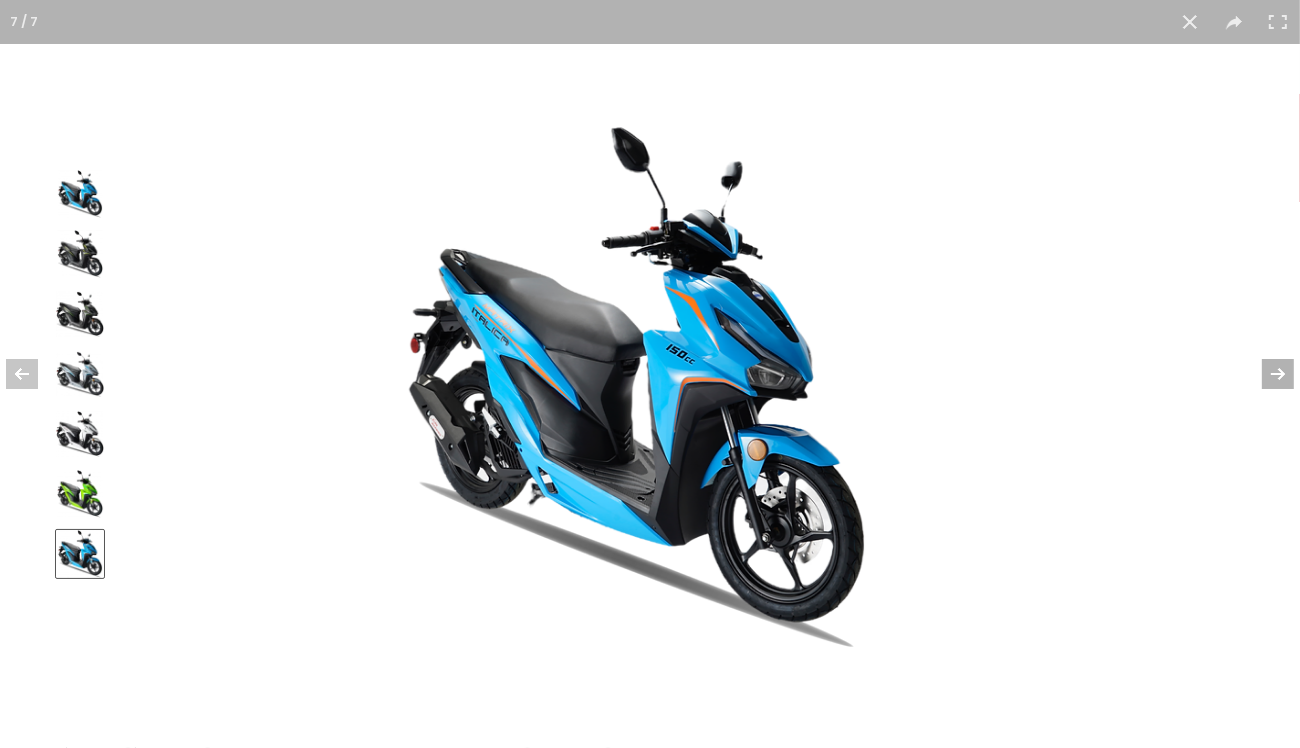 click at bounding box center [1265, 374] 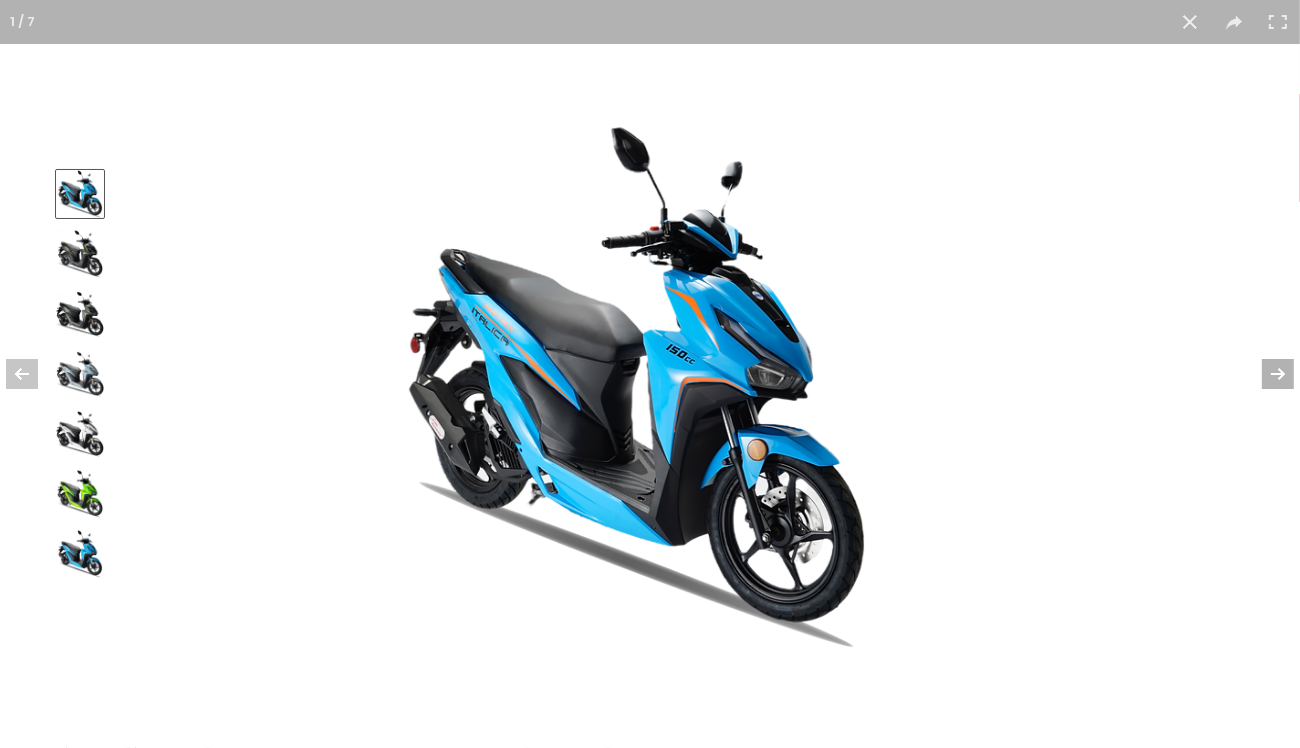 click at bounding box center (1265, 374) 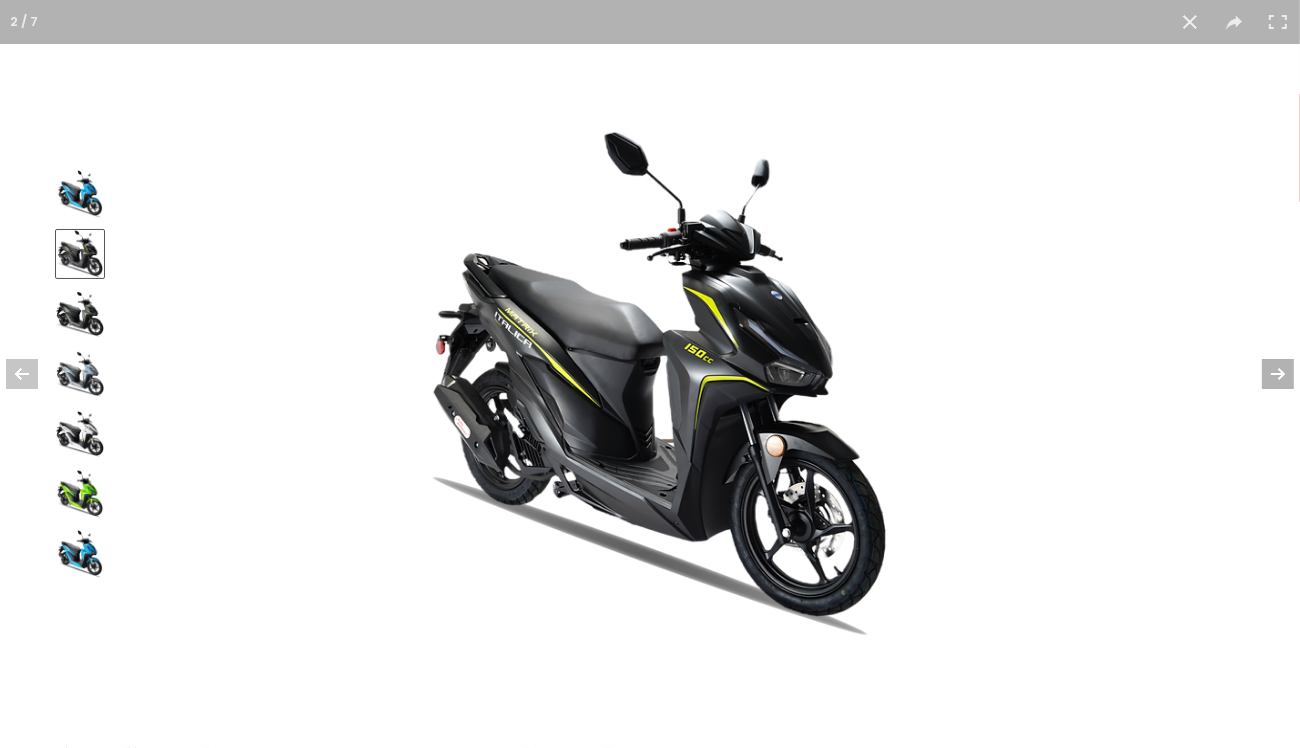 click at bounding box center (1265, 374) 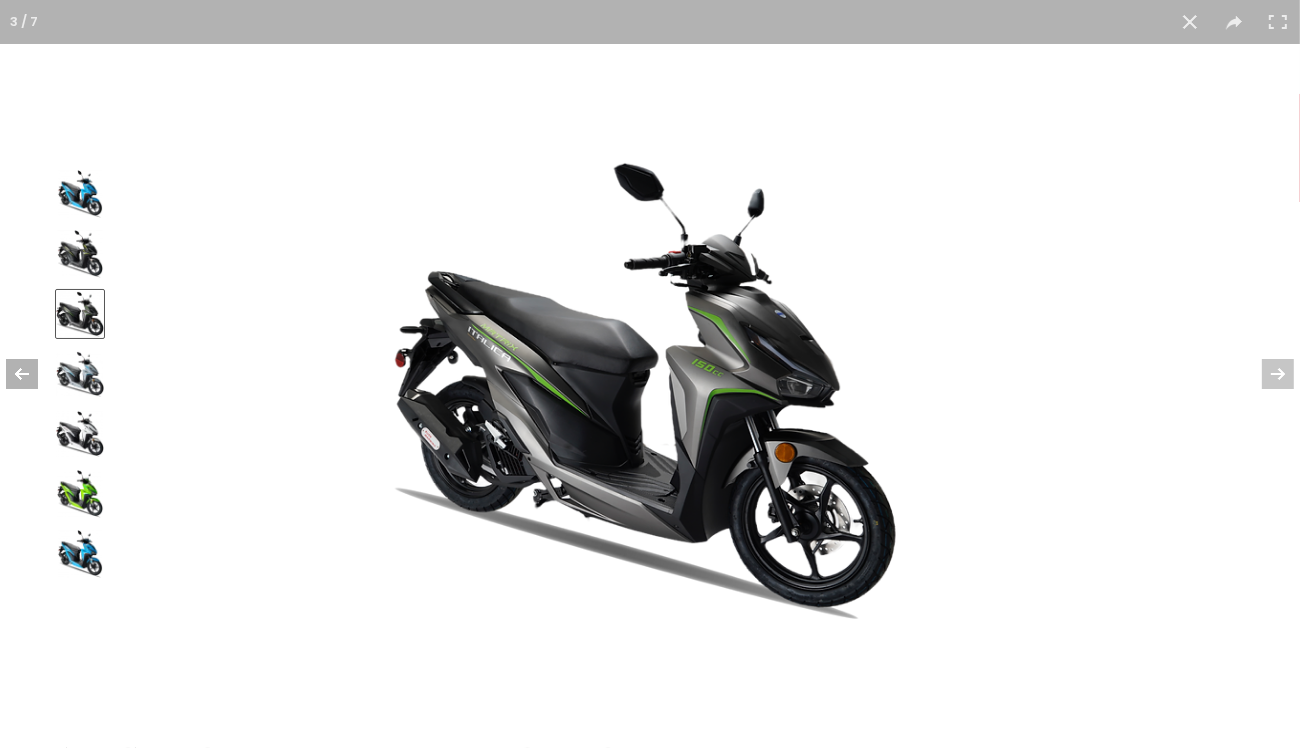 click at bounding box center [35, 374] 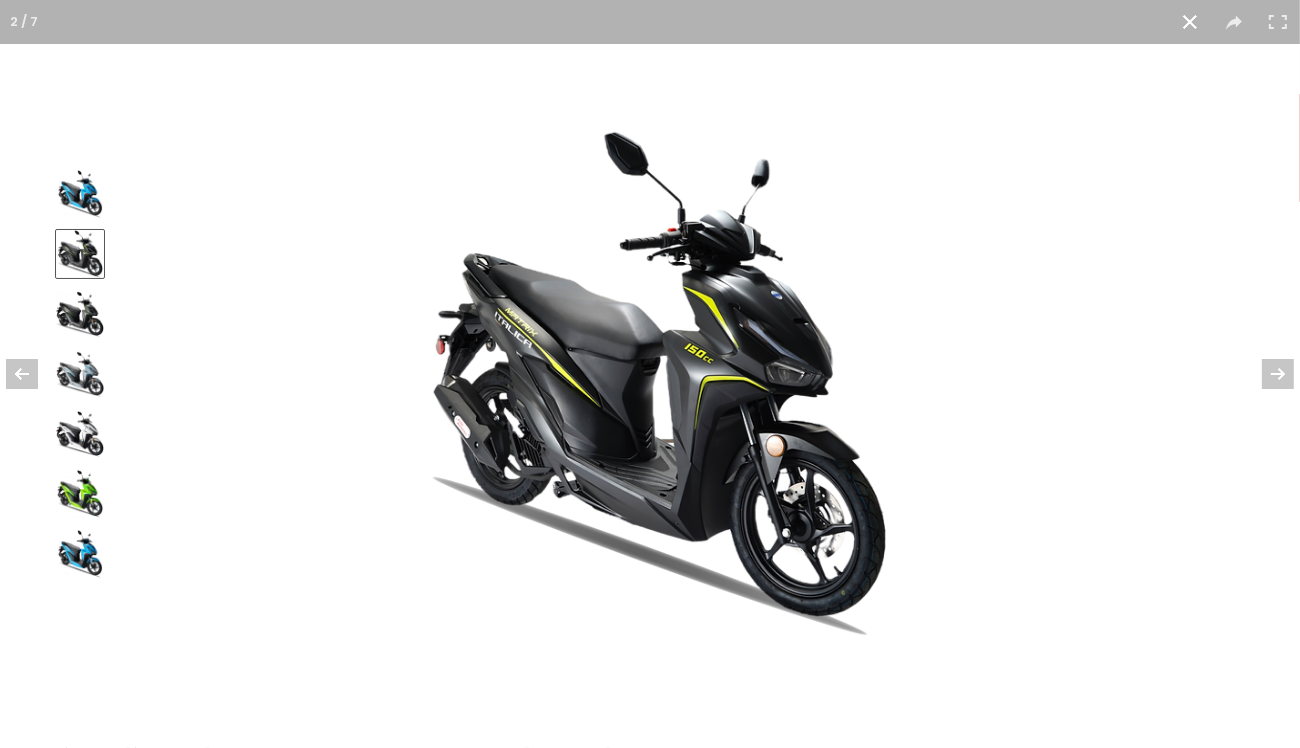 click at bounding box center (1190, 22) 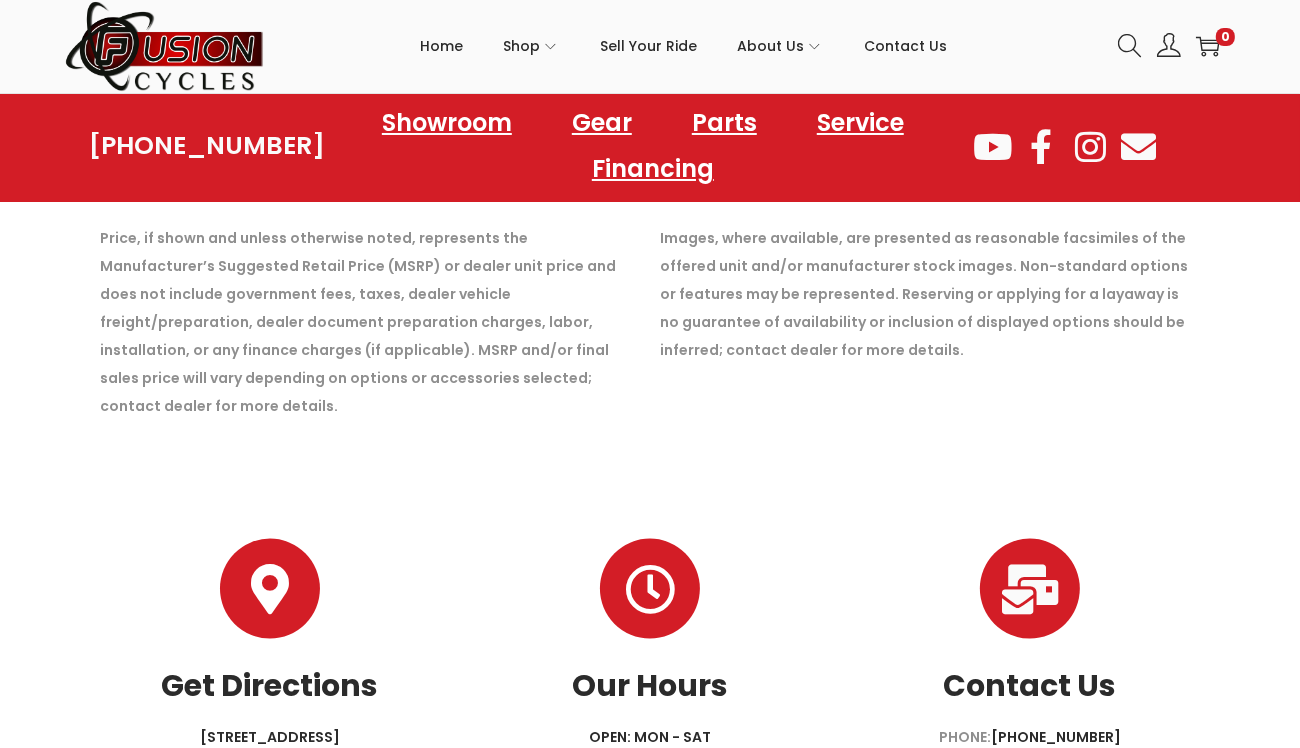 scroll, scrollTop: 2080, scrollLeft: 0, axis: vertical 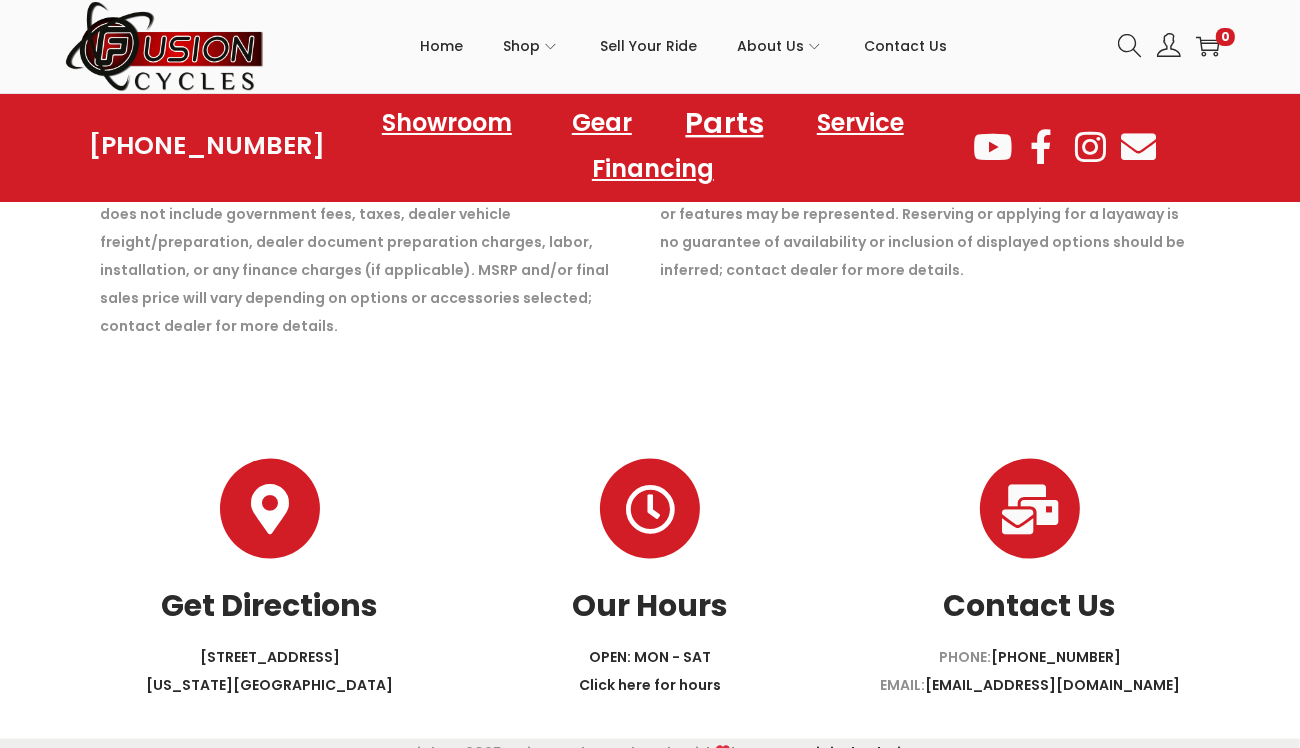 click on "Parts" 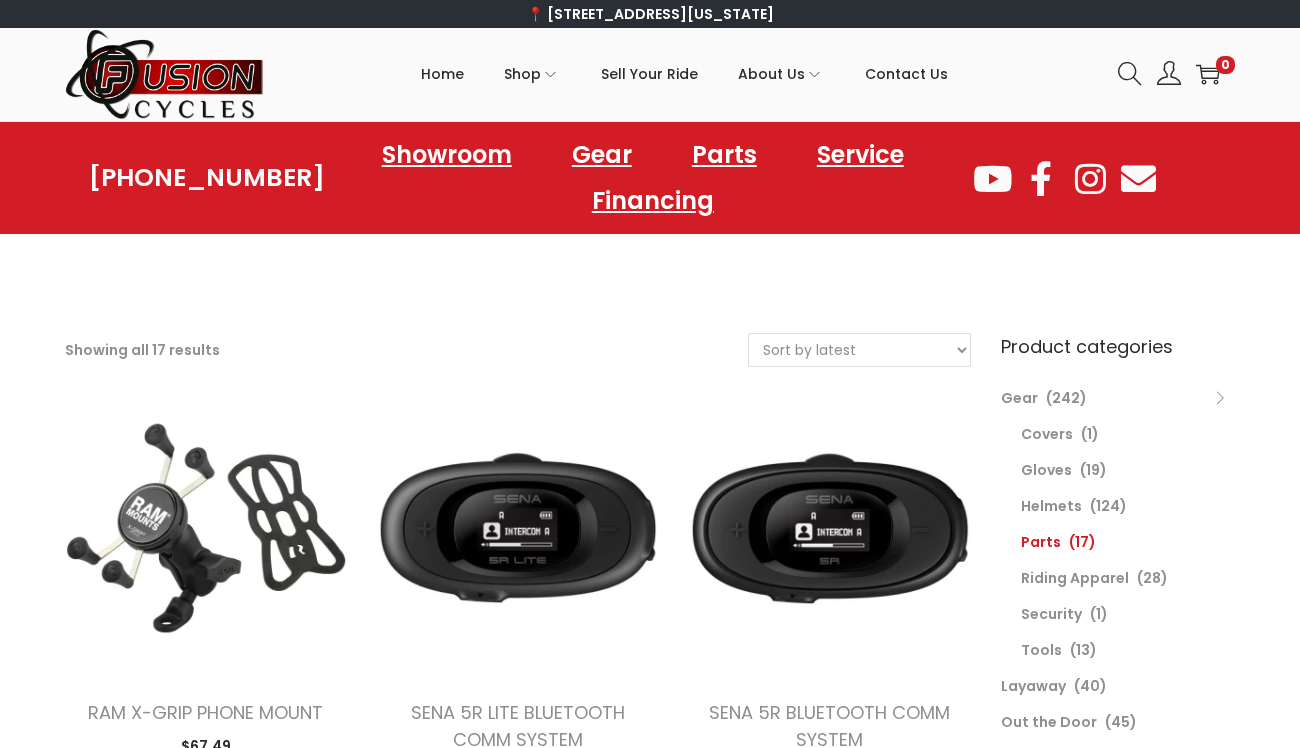 scroll, scrollTop: 0, scrollLeft: 0, axis: both 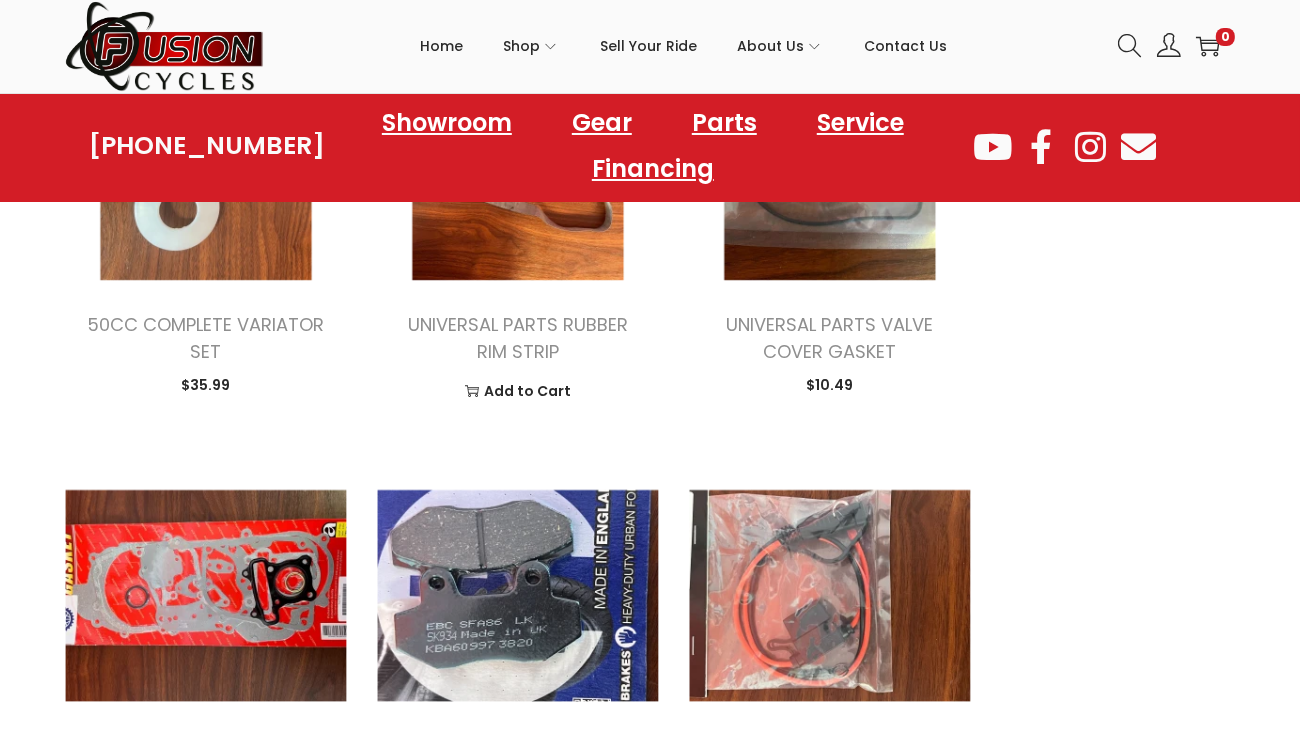 drag, startPoint x: 709, startPoint y: 76, endPoint x: 424, endPoint y: 268, distance: 343.6408 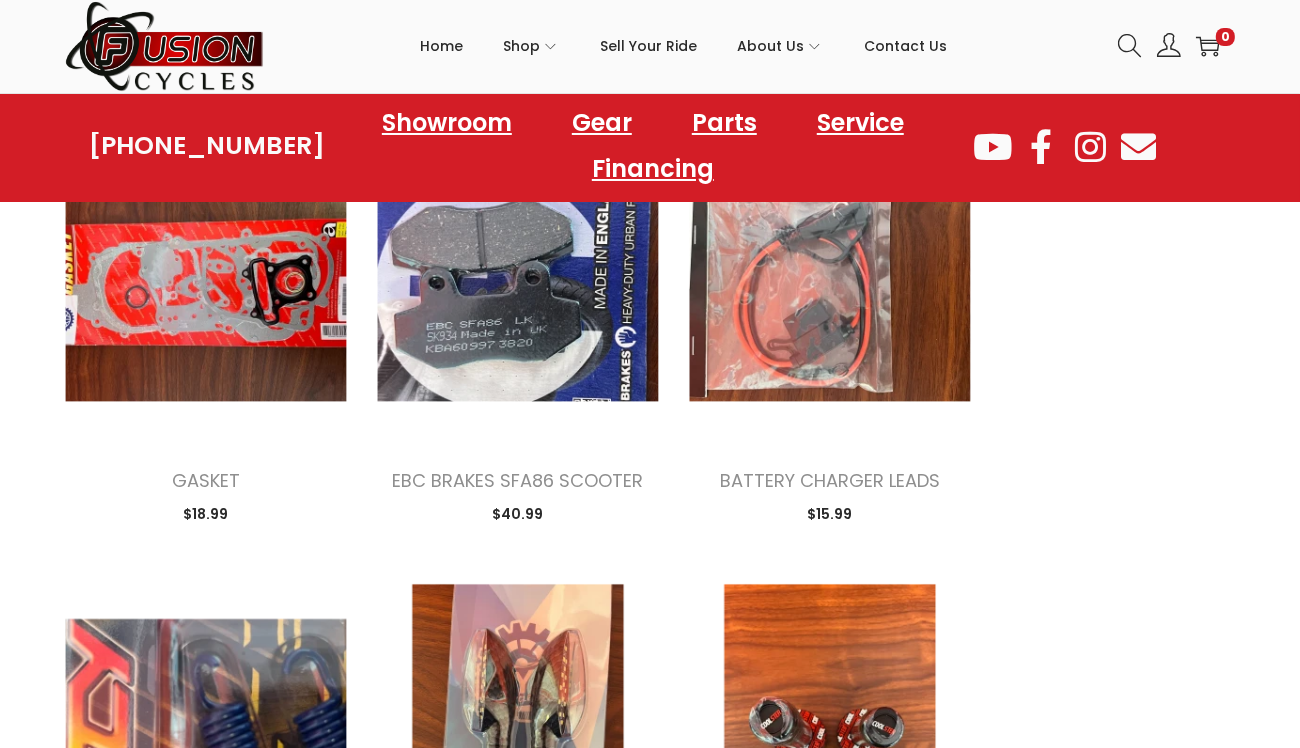 scroll, scrollTop: 1499, scrollLeft: 0, axis: vertical 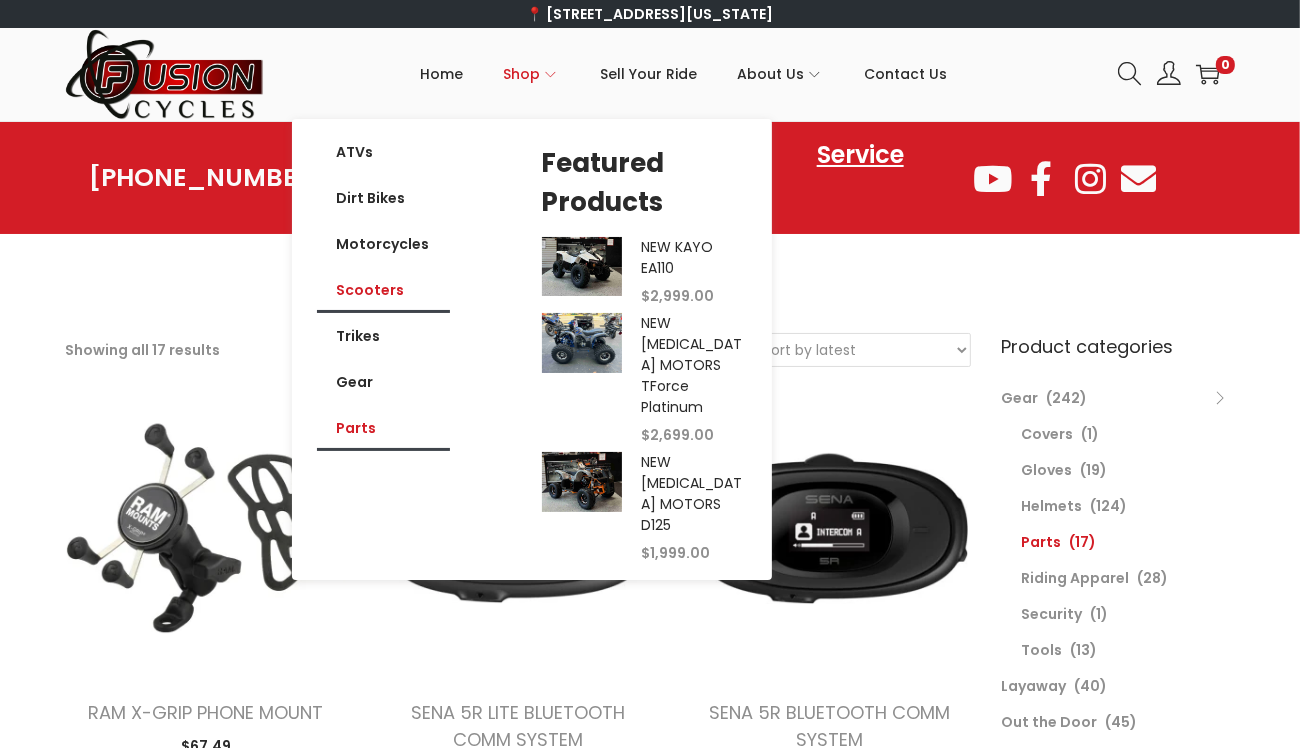 click on "Scooters" 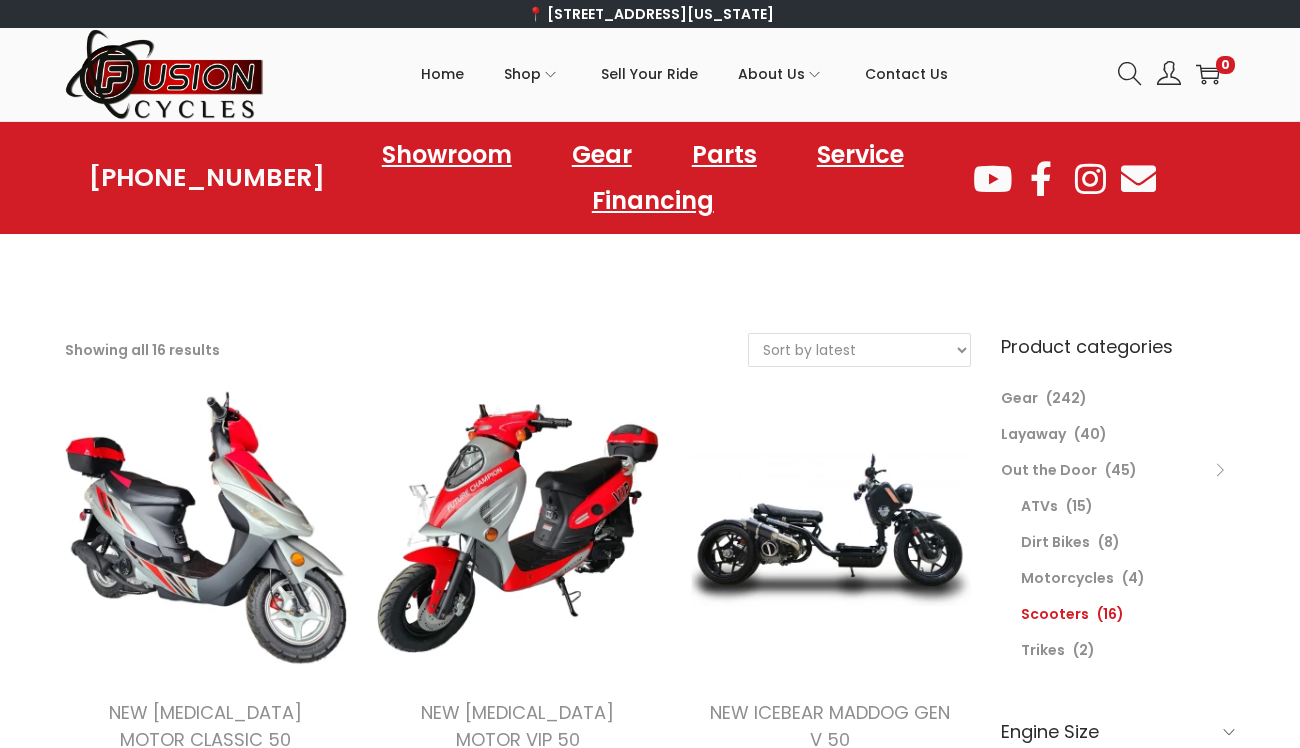 scroll, scrollTop: 0, scrollLeft: 0, axis: both 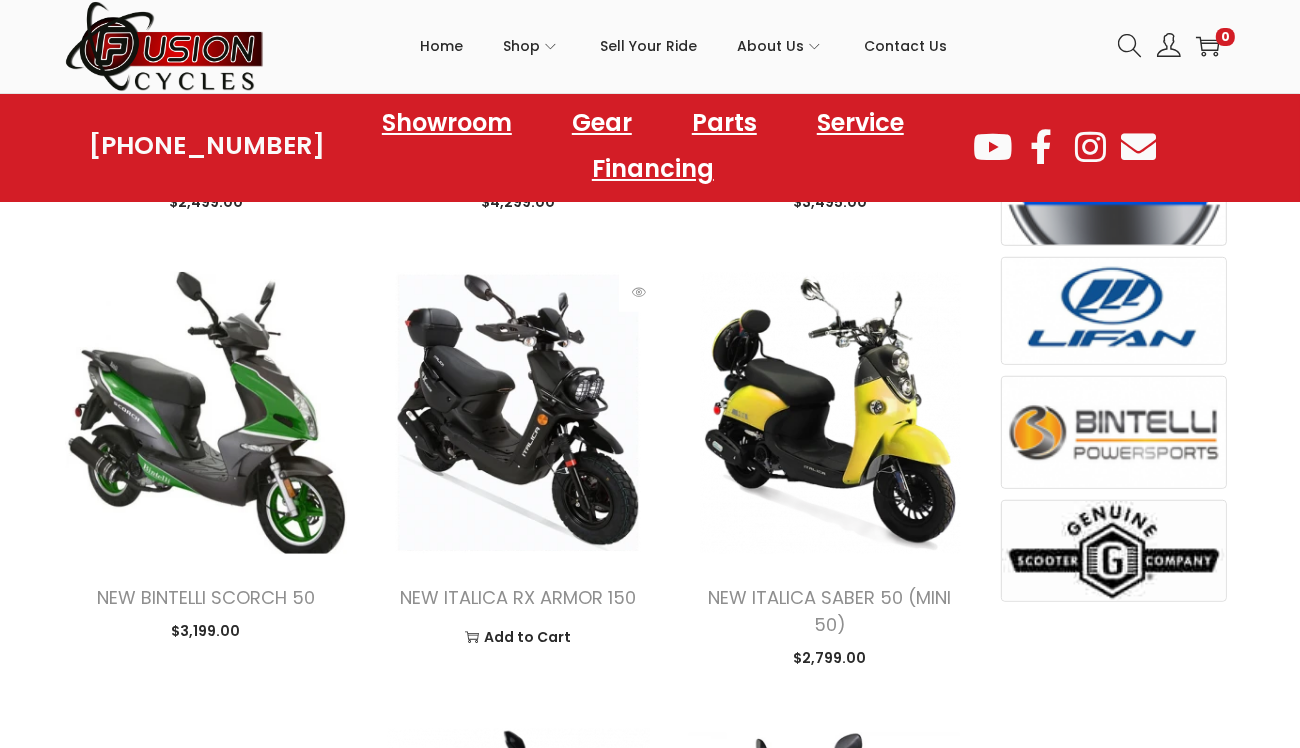 click at bounding box center [518, 413] 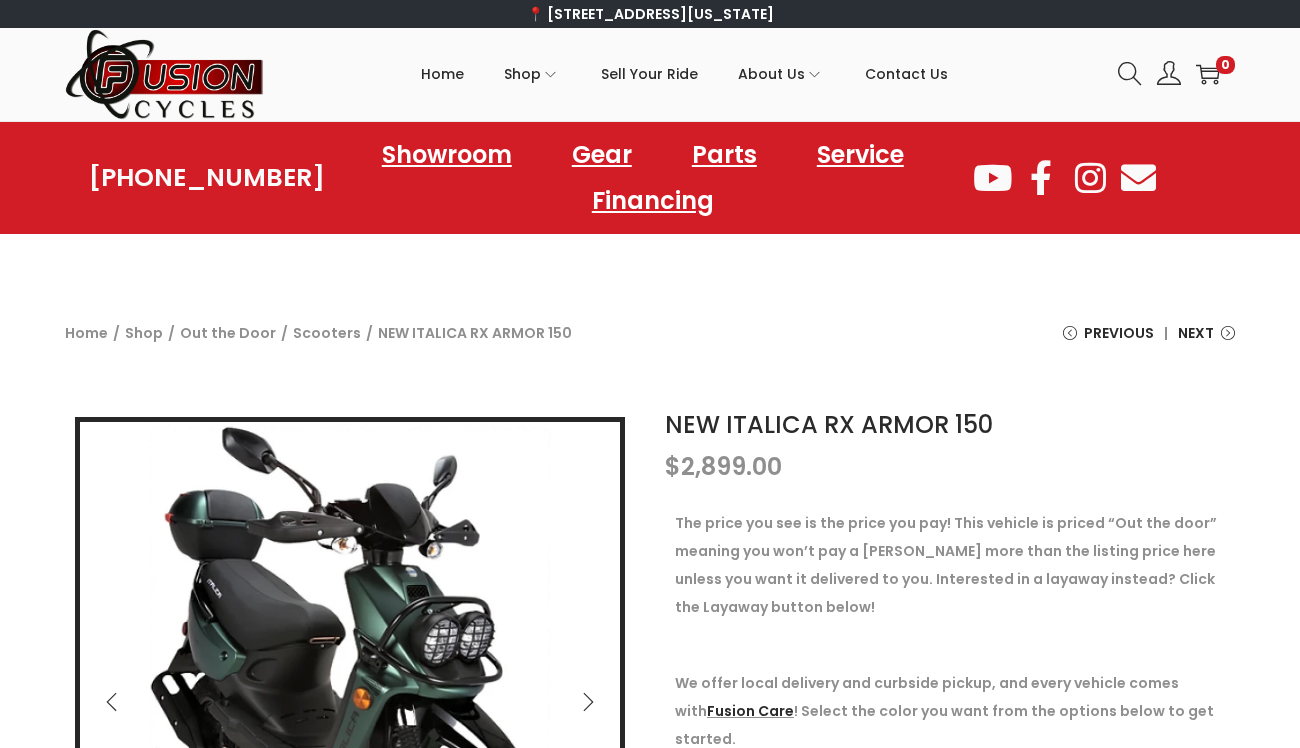 scroll, scrollTop: 0, scrollLeft: 0, axis: both 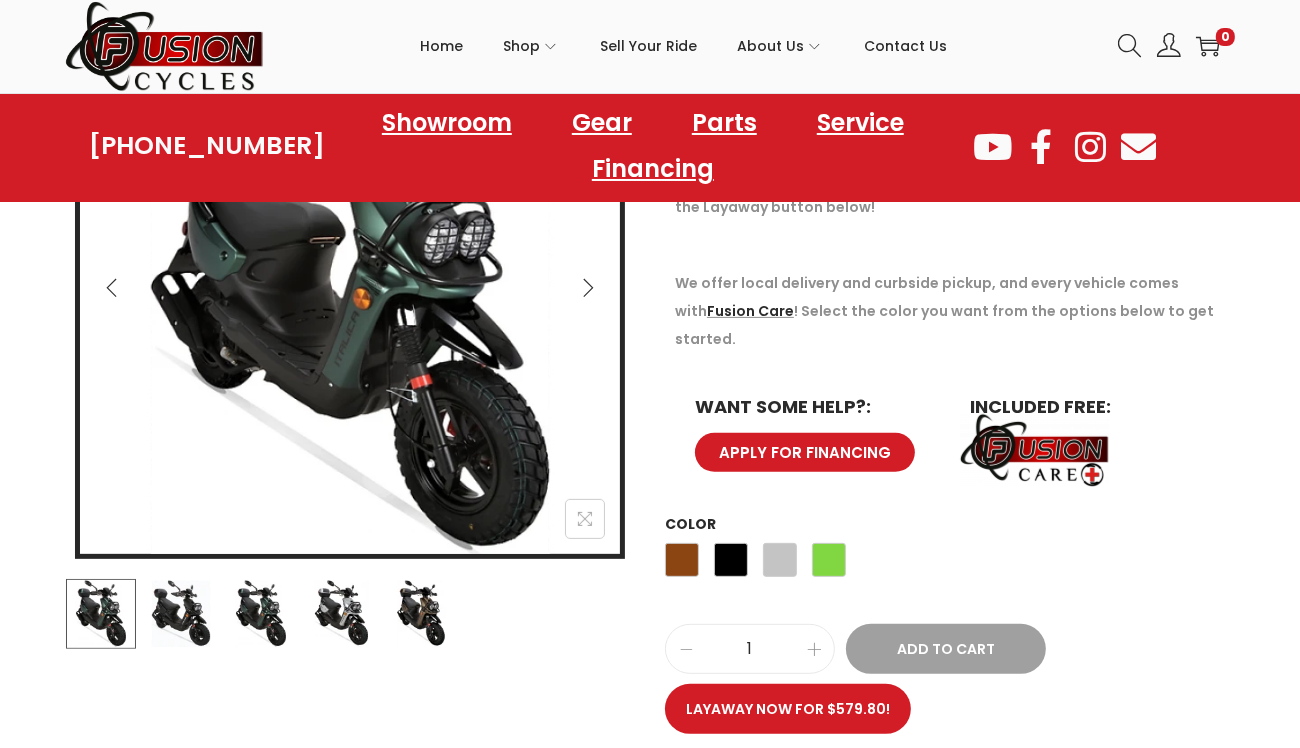 click at bounding box center [421, 614] 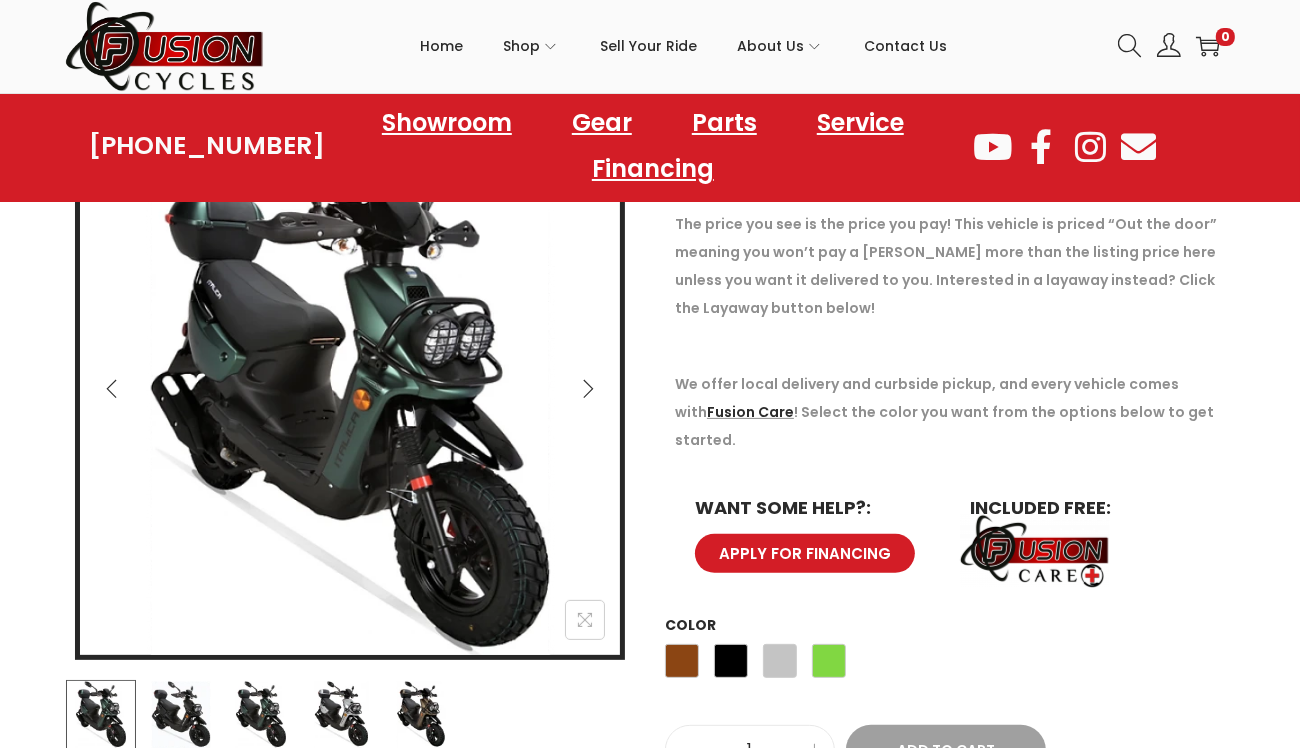 scroll, scrollTop: 100, scrollLeft: 0, axis: vertical 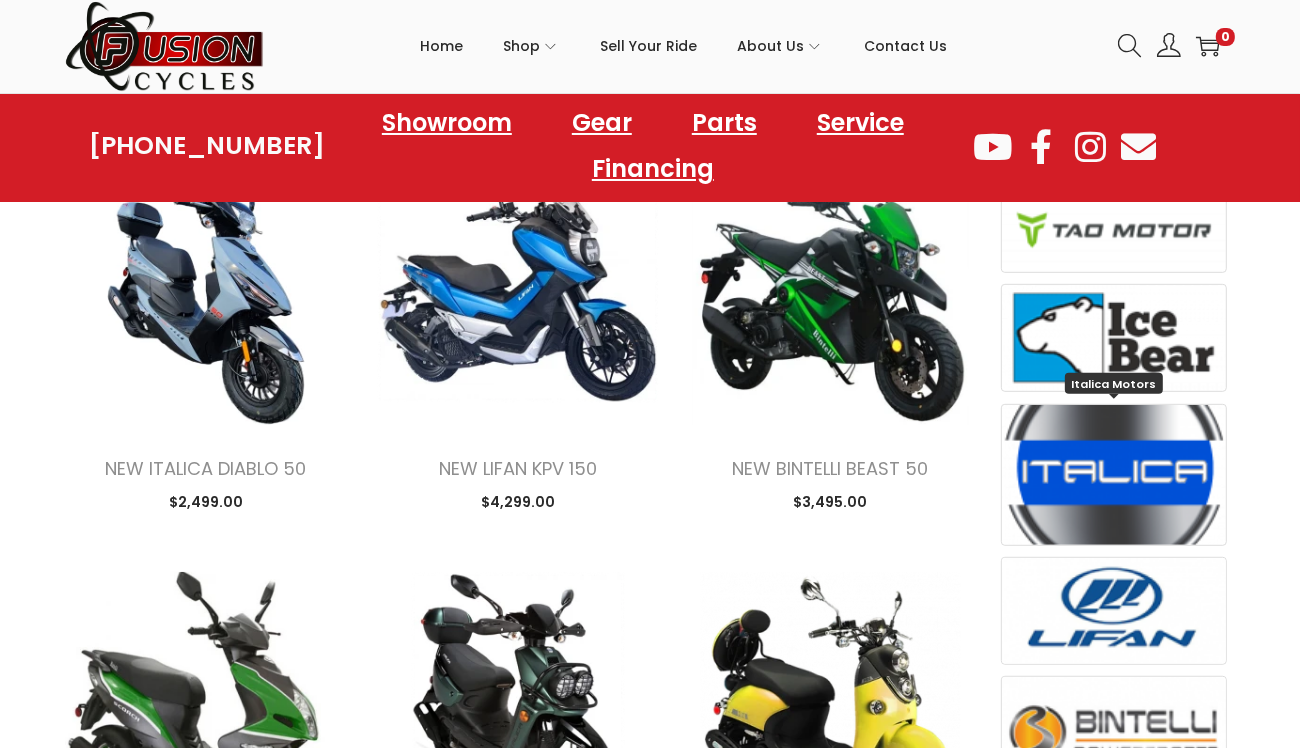 drag, startPoint x: 1247, startPoint y: 387, endPoint x: 1146, endPoint y: 475, distance: 133.95895 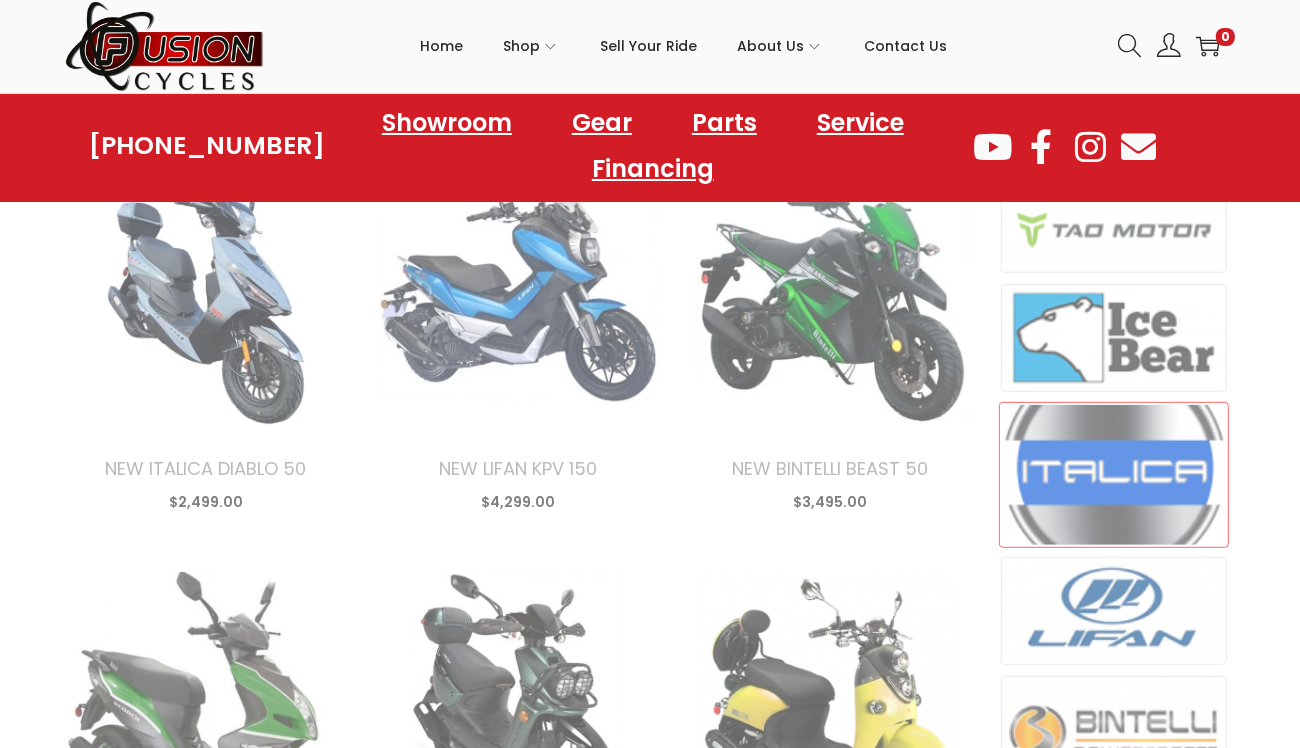scroll, scrollTop: 332, scrollLeft: 0, axis: vertical 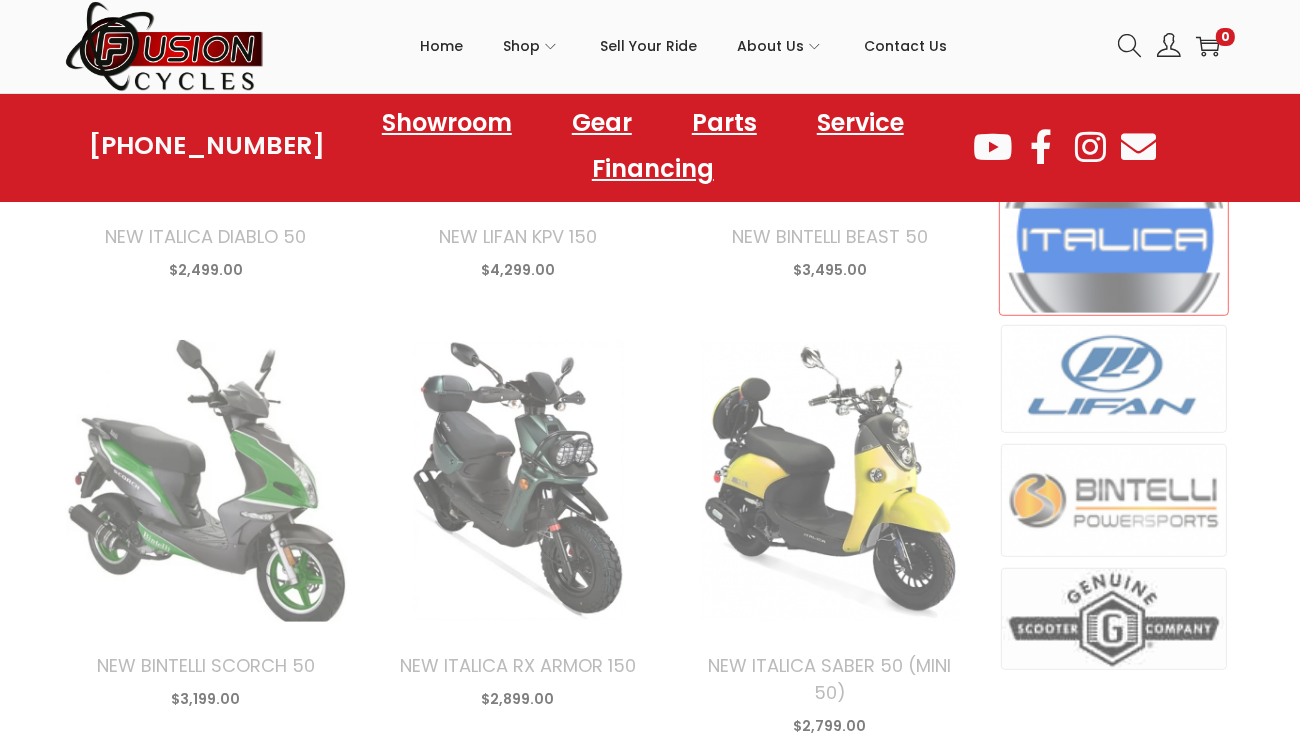 select on "date" 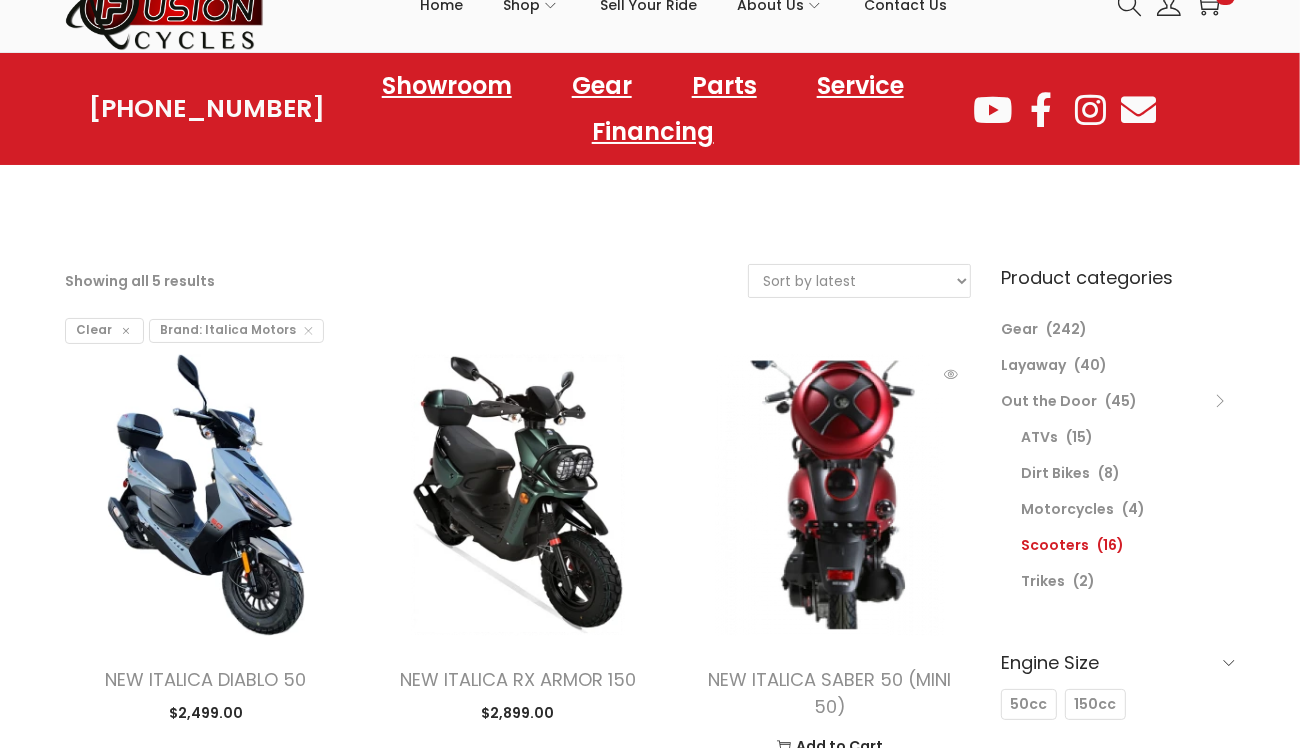 scroll, scrollTop: 0, scrollLeft: 0, axis: both 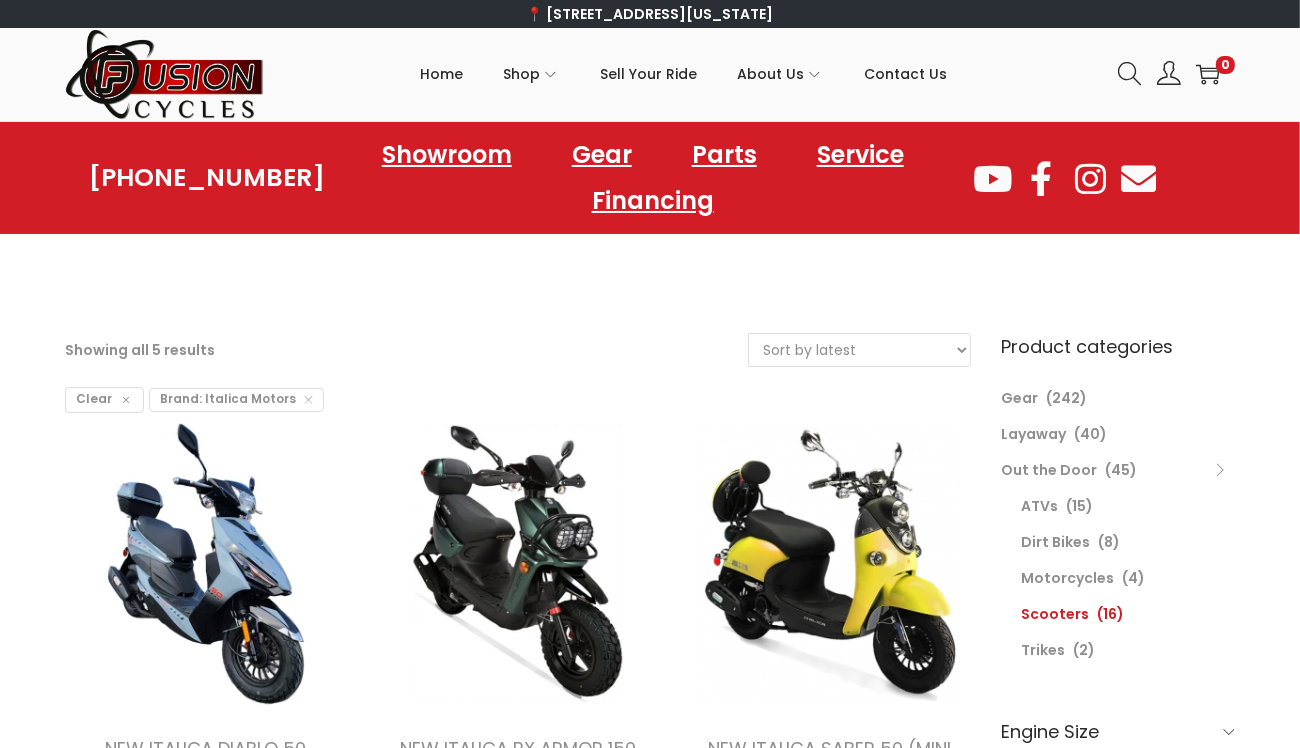 drag, startPoint x: 810, startPoint y: 380, endPoint x: 778, endPoint y: 375, distance: 32.38827 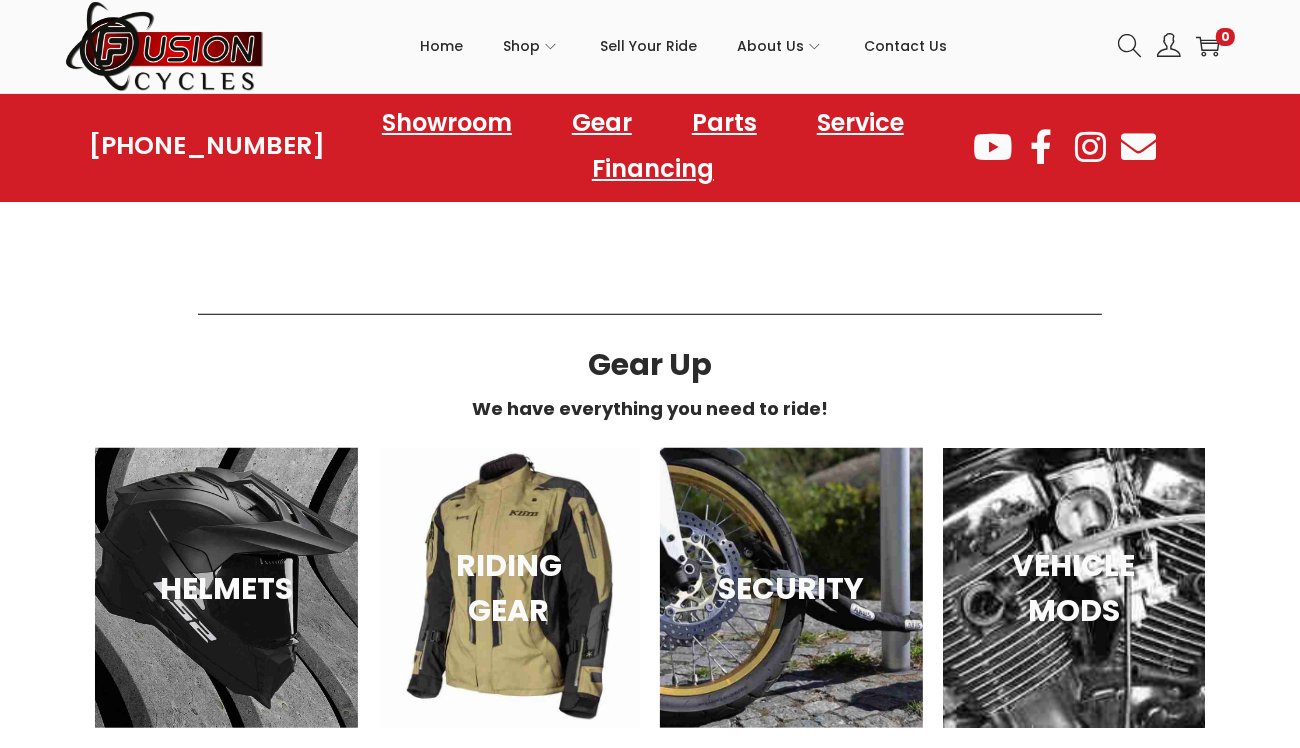 scroll, scrollTop: 1200, scrollLeft: 0, axis: vertical 